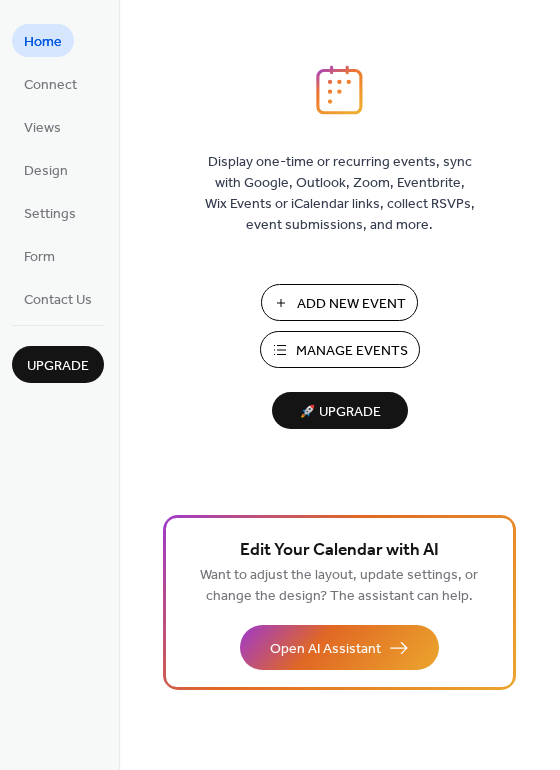 scroll, scrollTop: 0, scrollLeft: 0, axis: both 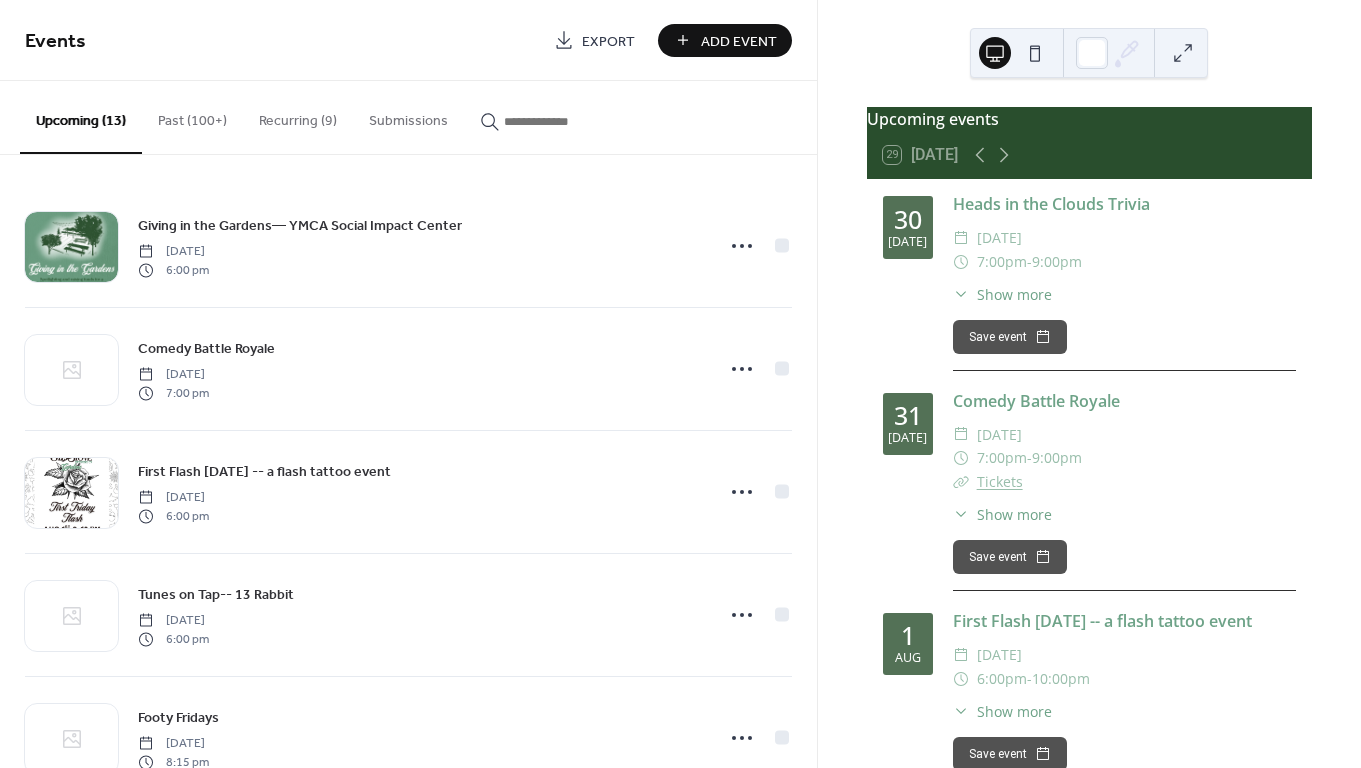 click at bounding box center (564, 121) 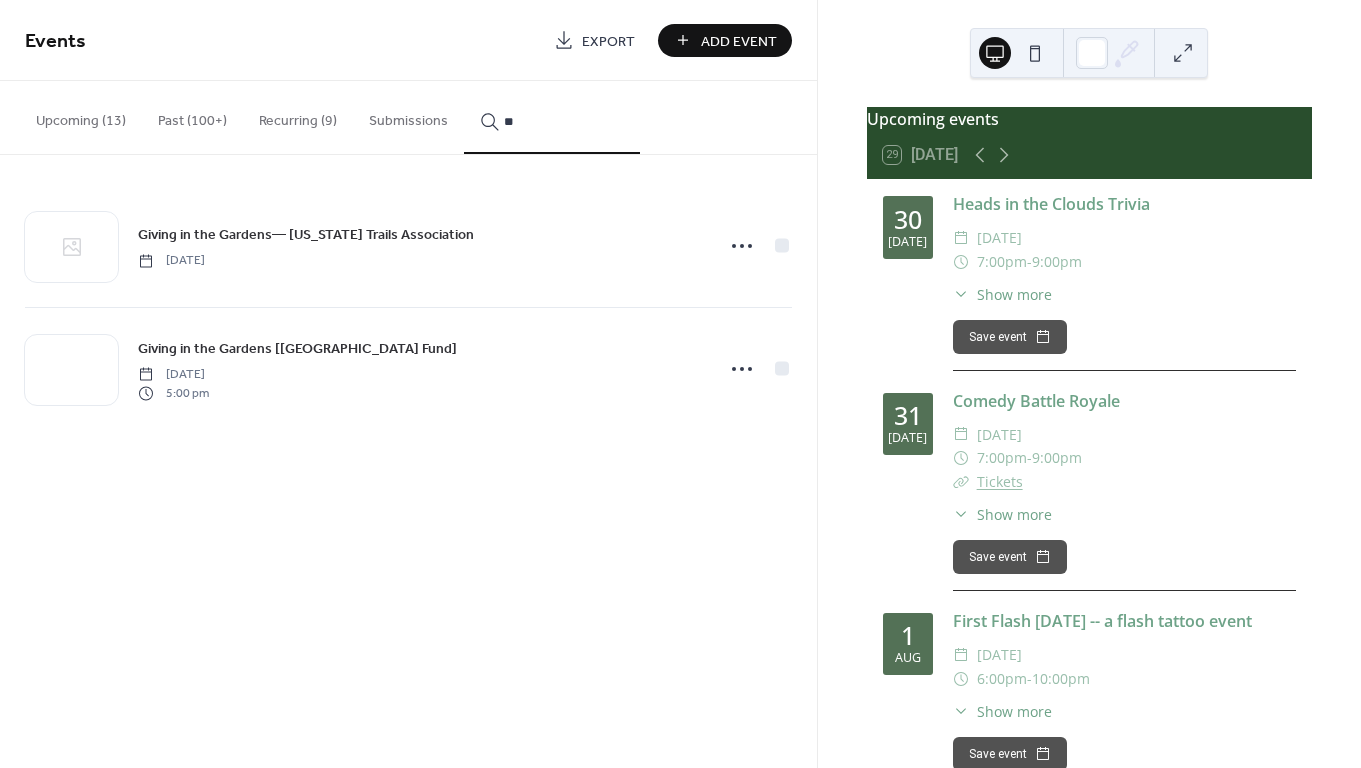 type on "*" 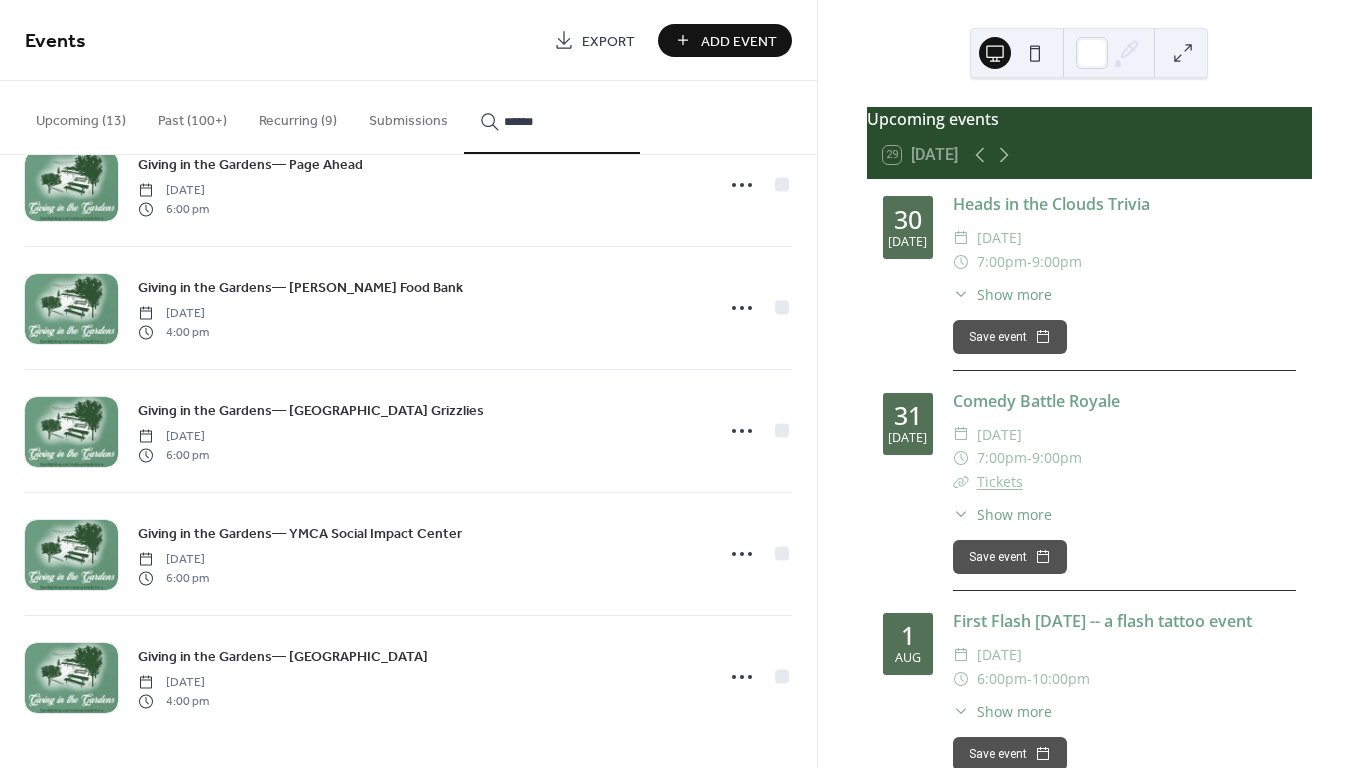 scroll, scrollTop: 4491, scrollLeft: 0, axis: vertical 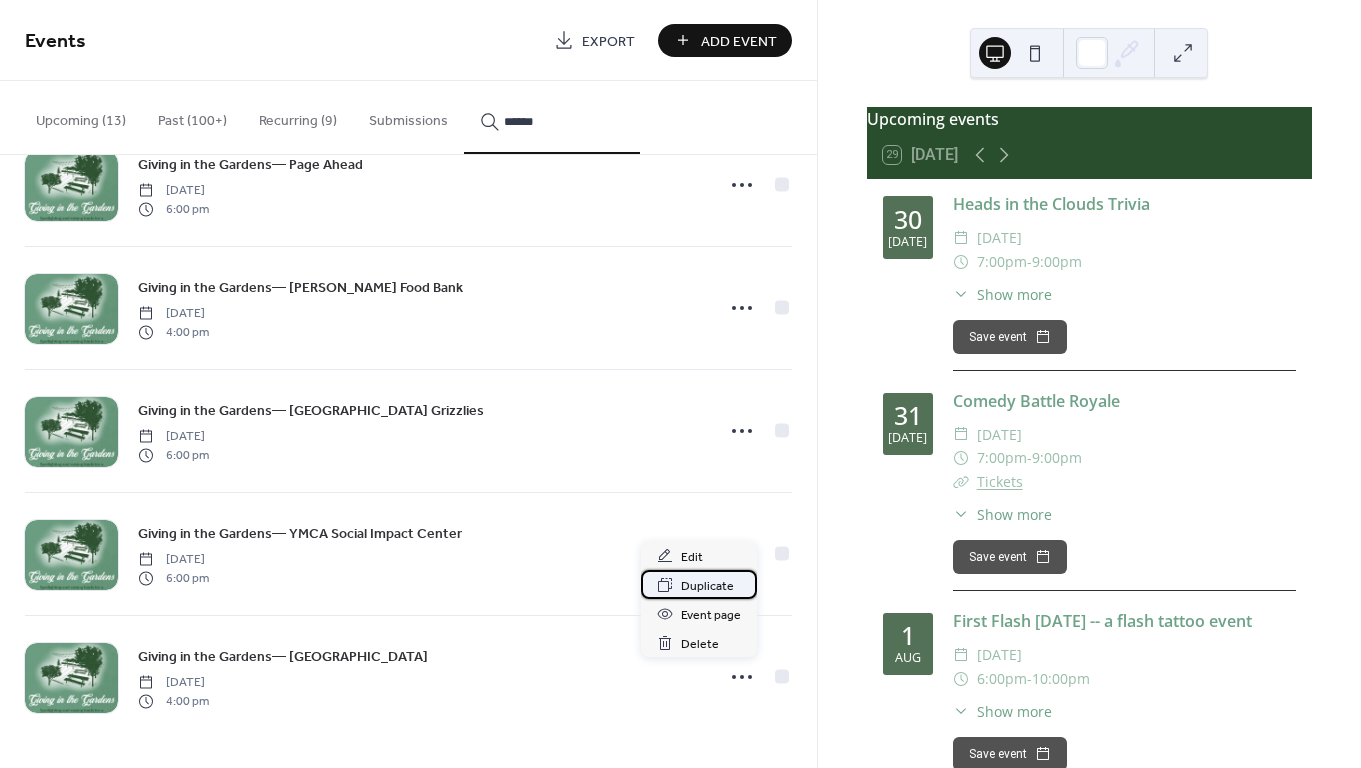 click on "Duplicate" at bounding box center (707, 586) 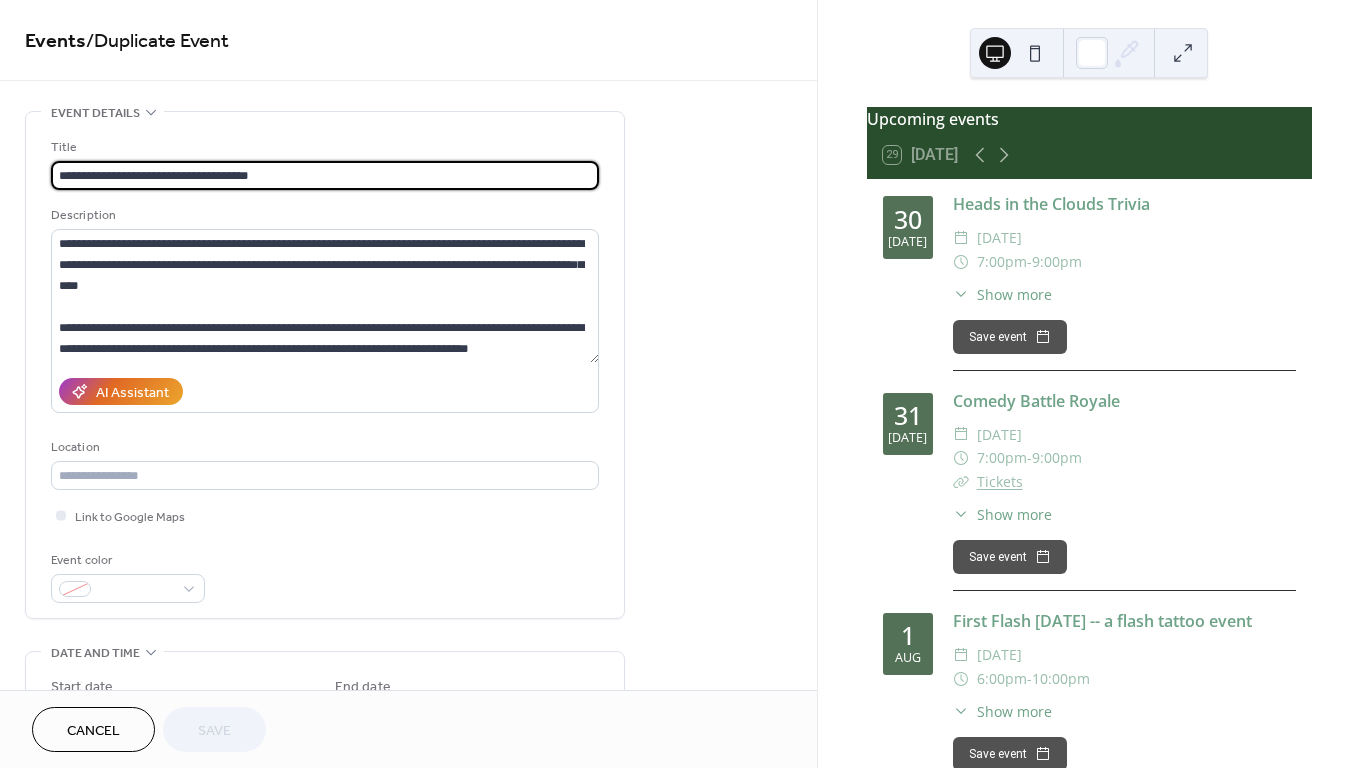drag, startPoint x: 268, startPoint y: 172, endPoint x: 191, endPoint y: 170, distance: 77.02597 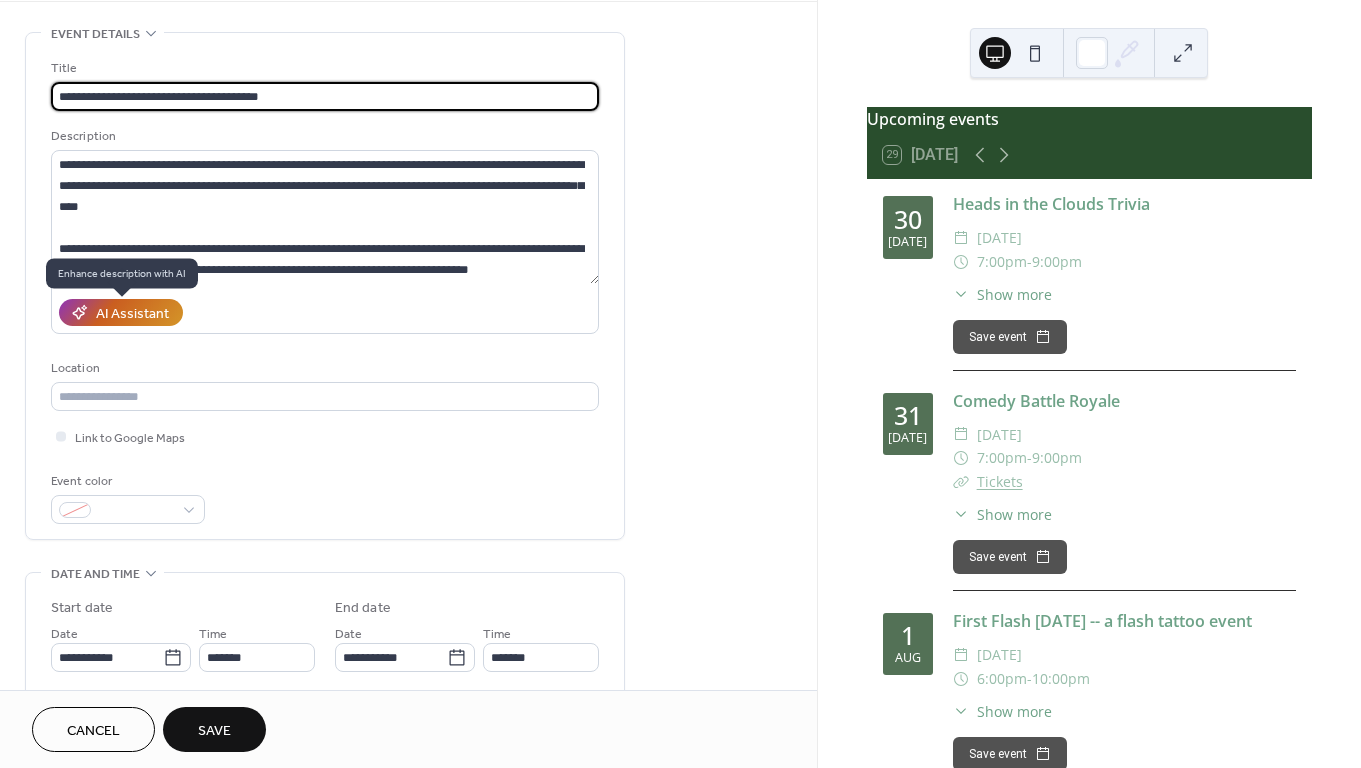 scroll, scrollTop: 72, scrollLeft: 0, axis: vertical 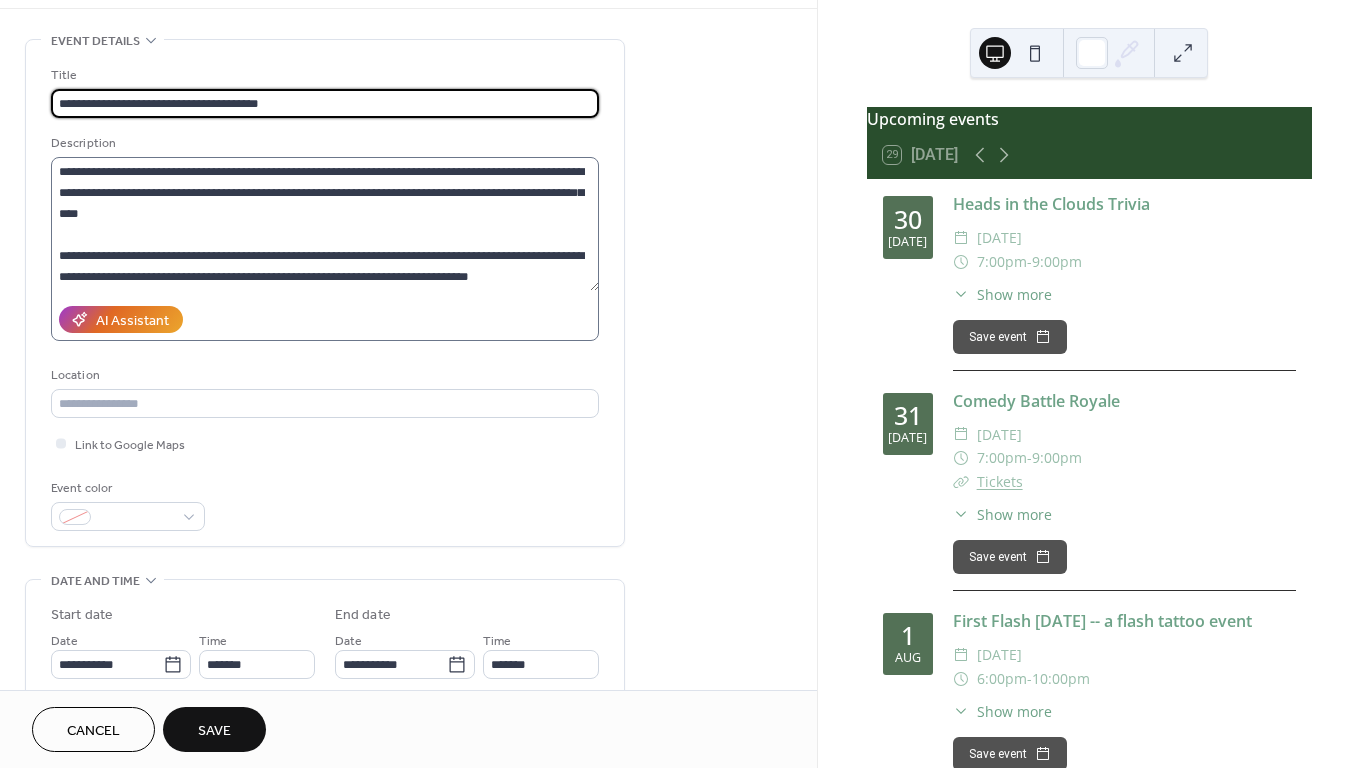 type on "**********" 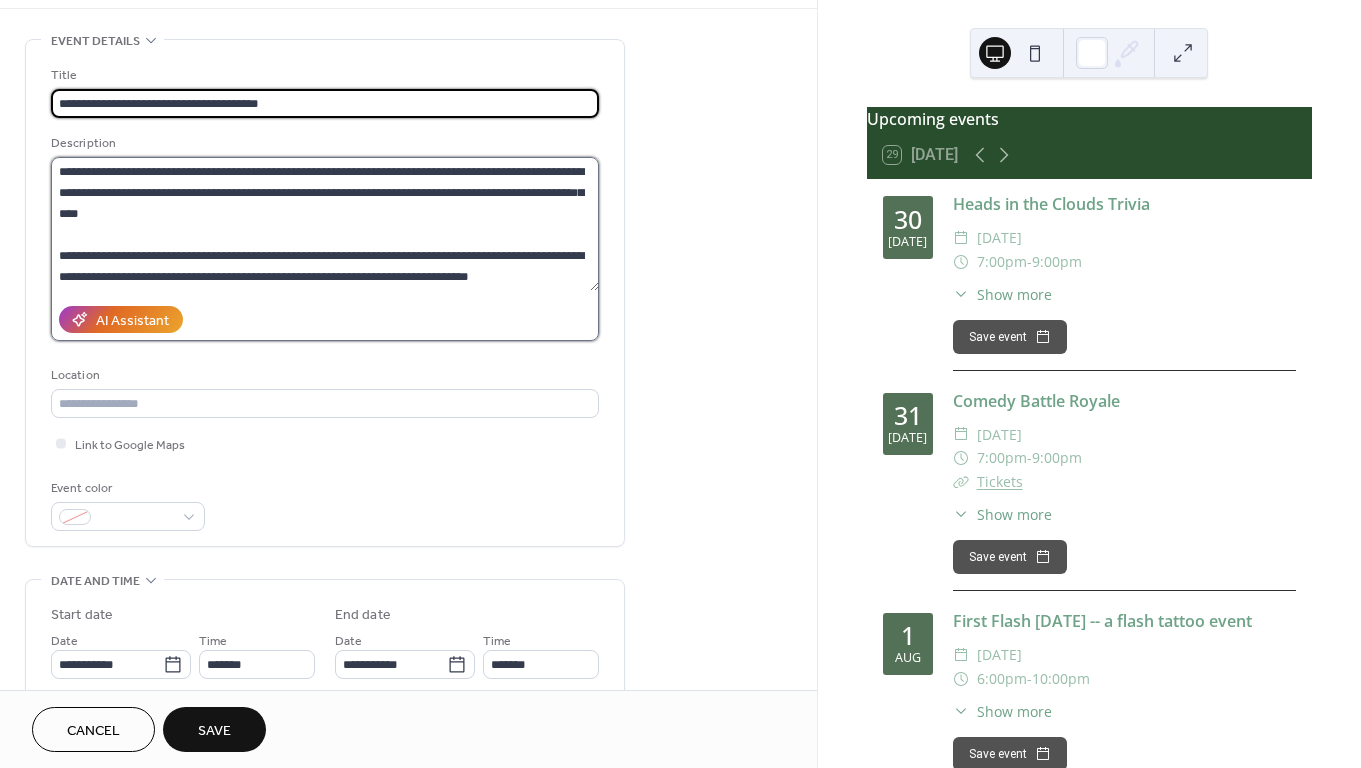 click on "**********" at bounding box center (325, 224) 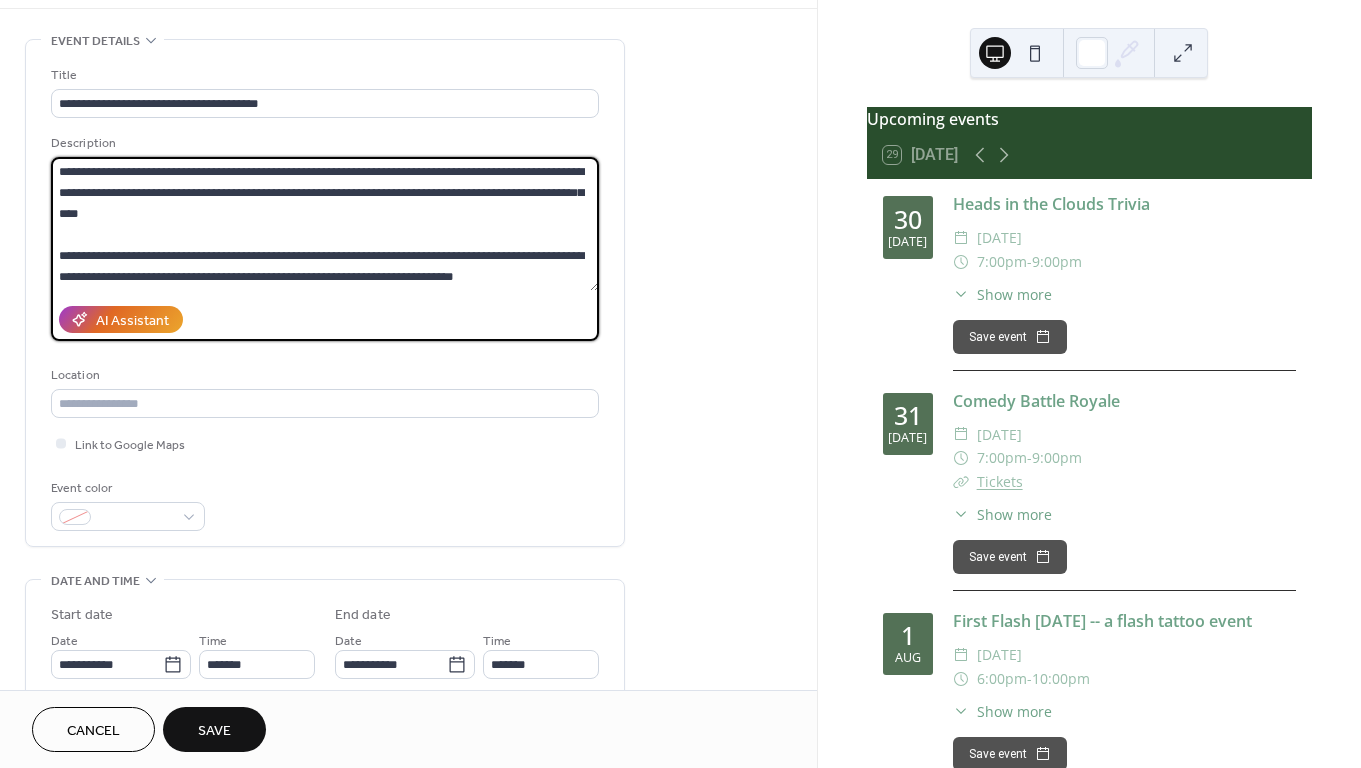 click on "**********" at bounding box center [325, 224] 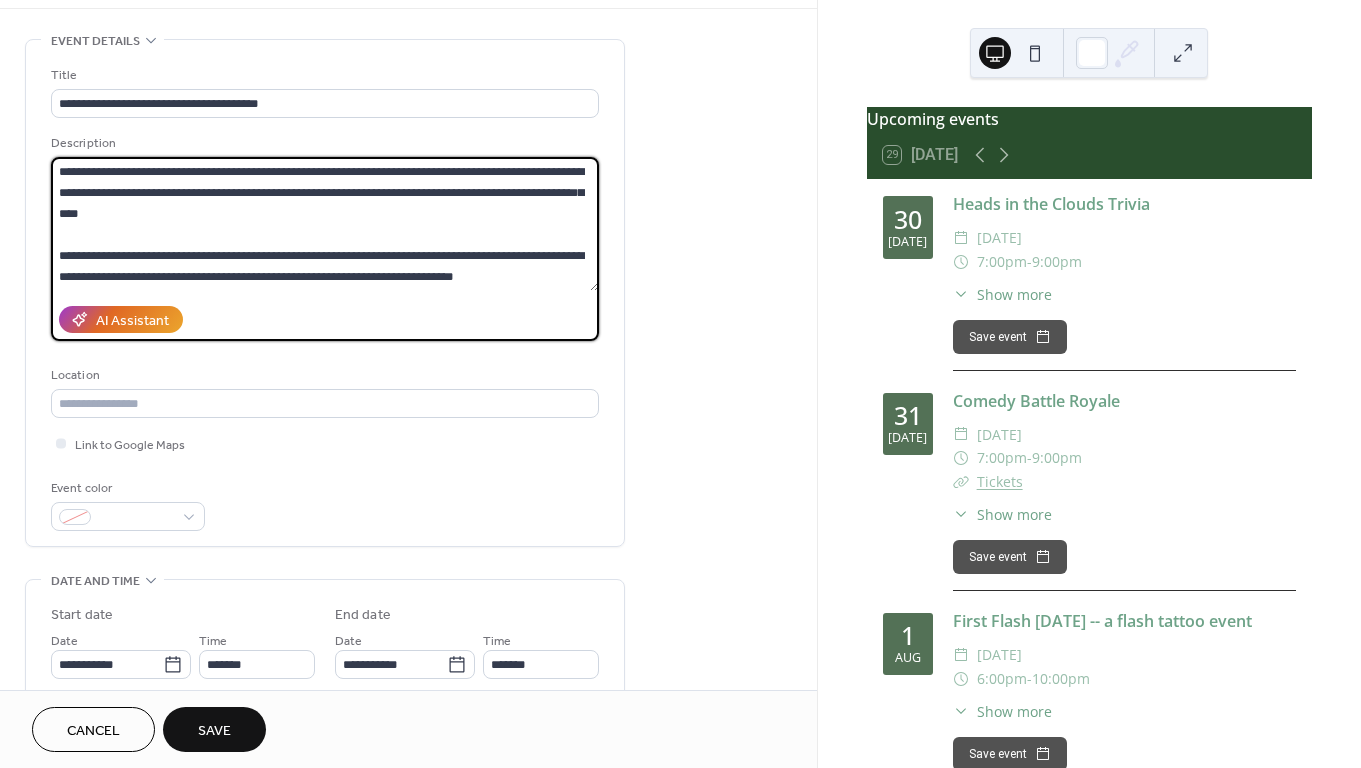 click on "**********" at bounding box center [325, 224] 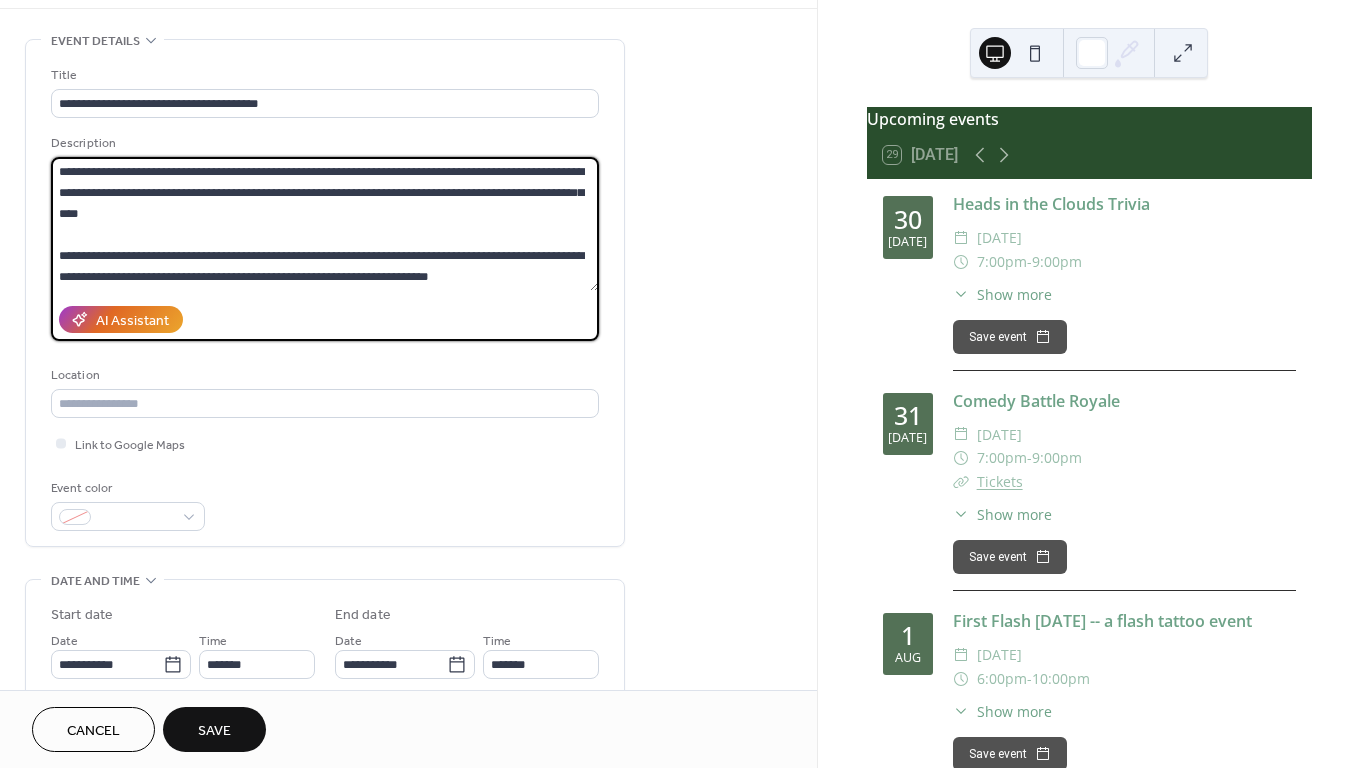 scroll, scrollTop: 42, scrollLeft: 0, axis: vertical 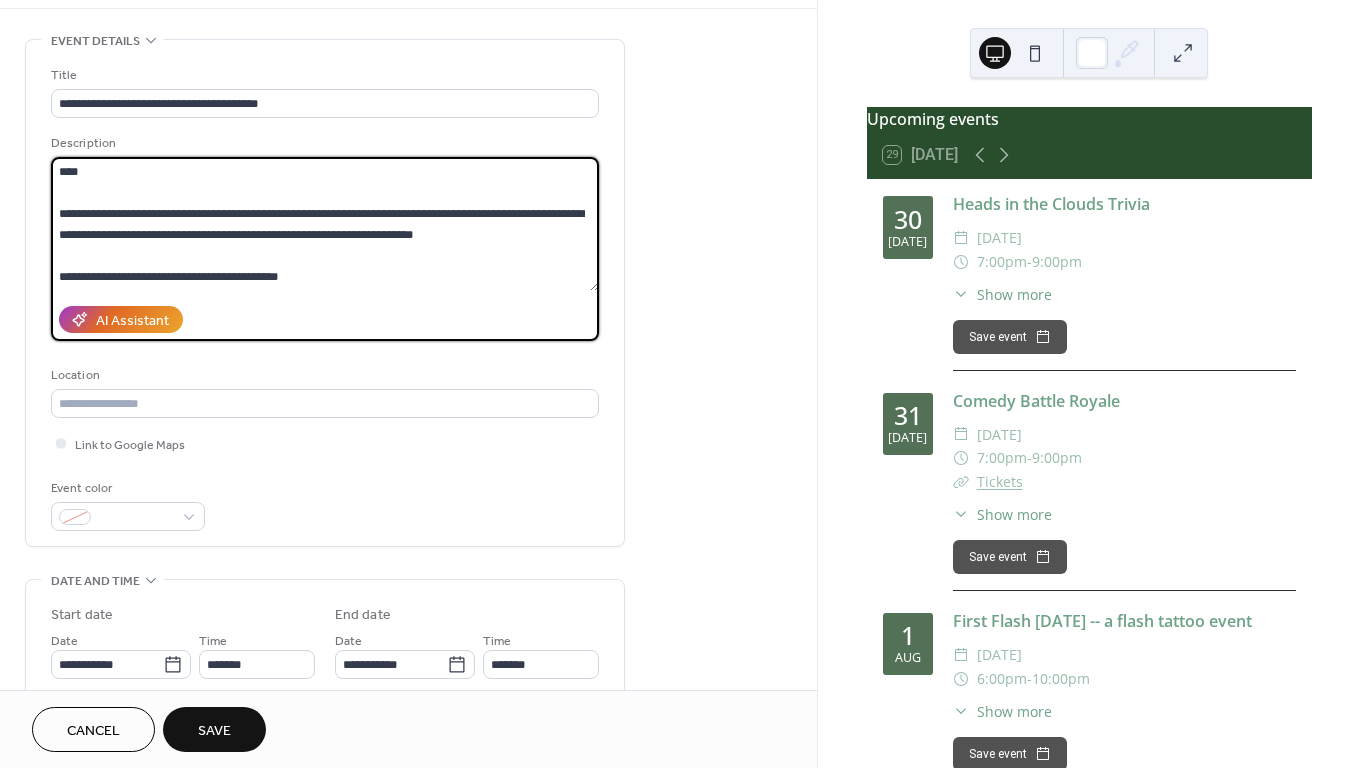 paste on "**********" 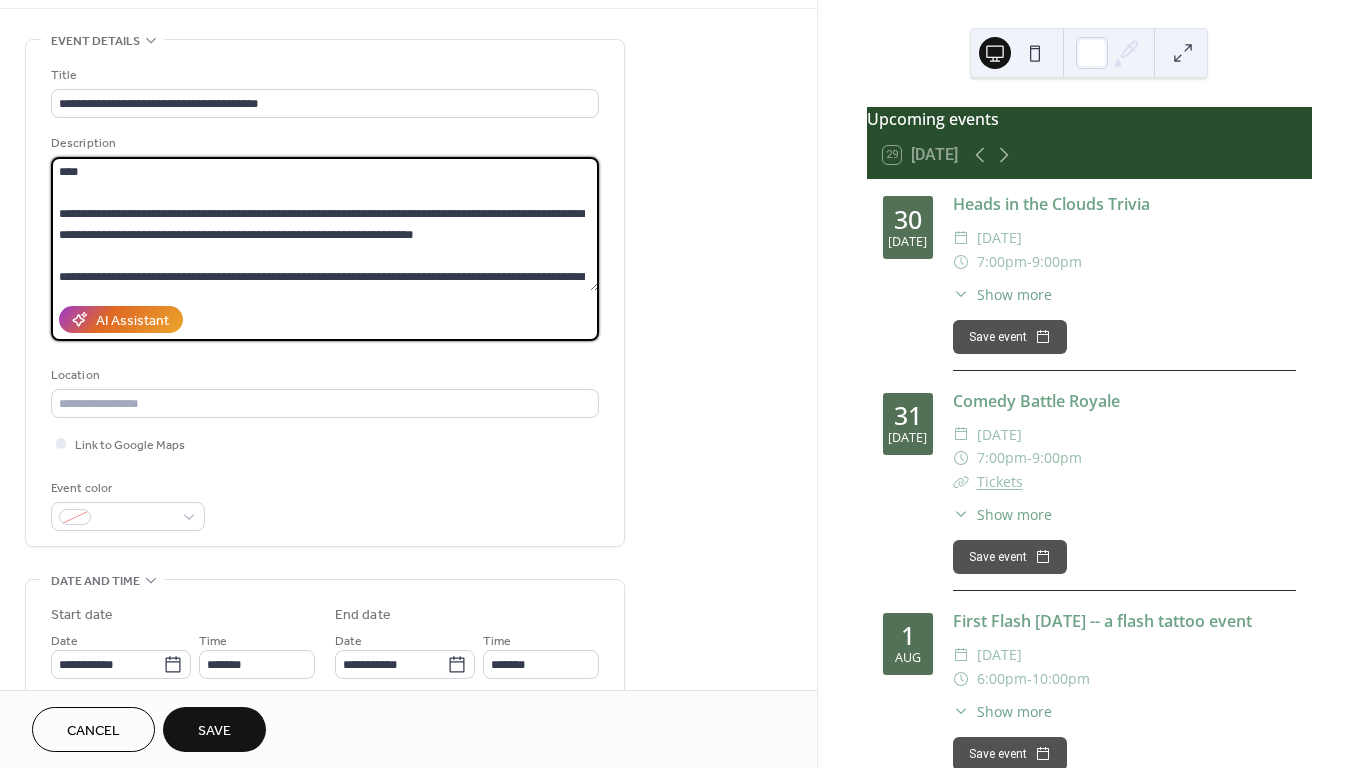scroll, scrollTop: 60, scrollLeft: 0, axis: vertical 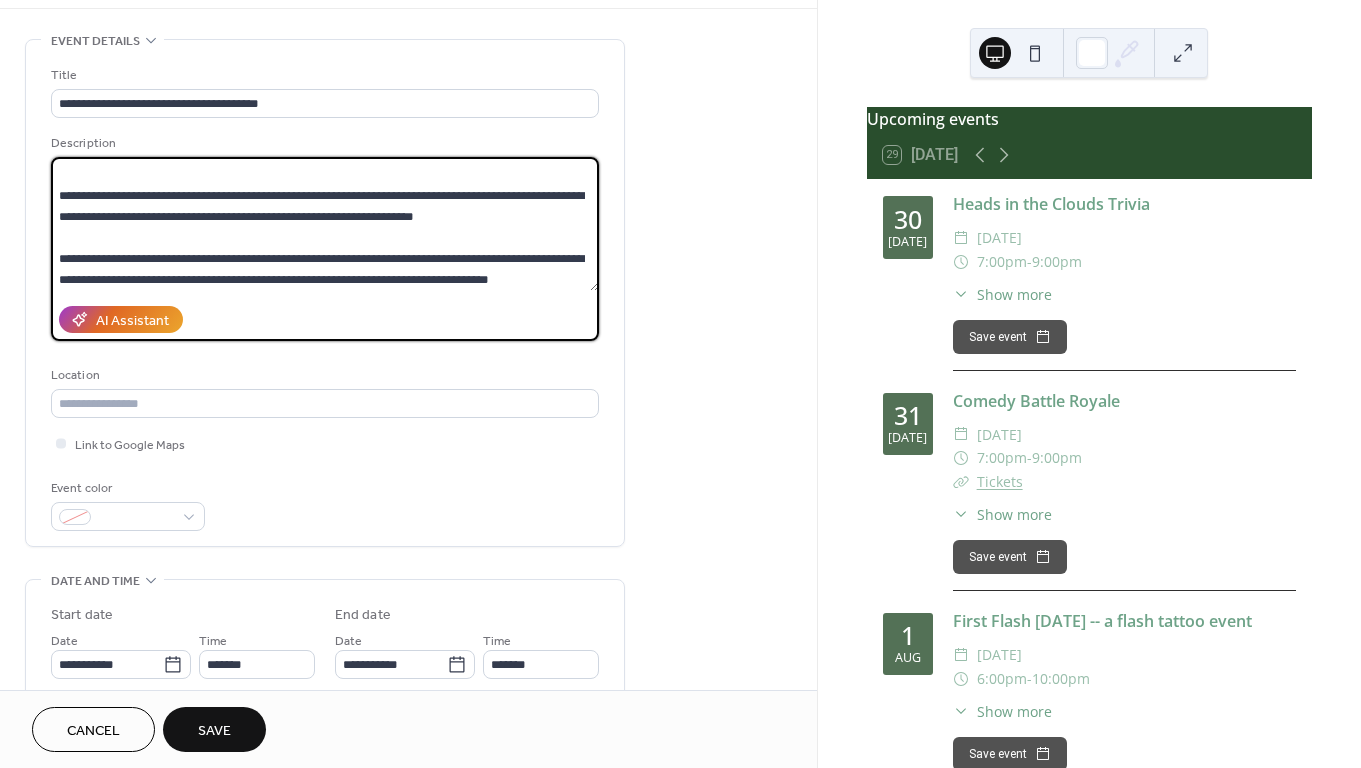 click on "**********" at bounding box center [325, 224] 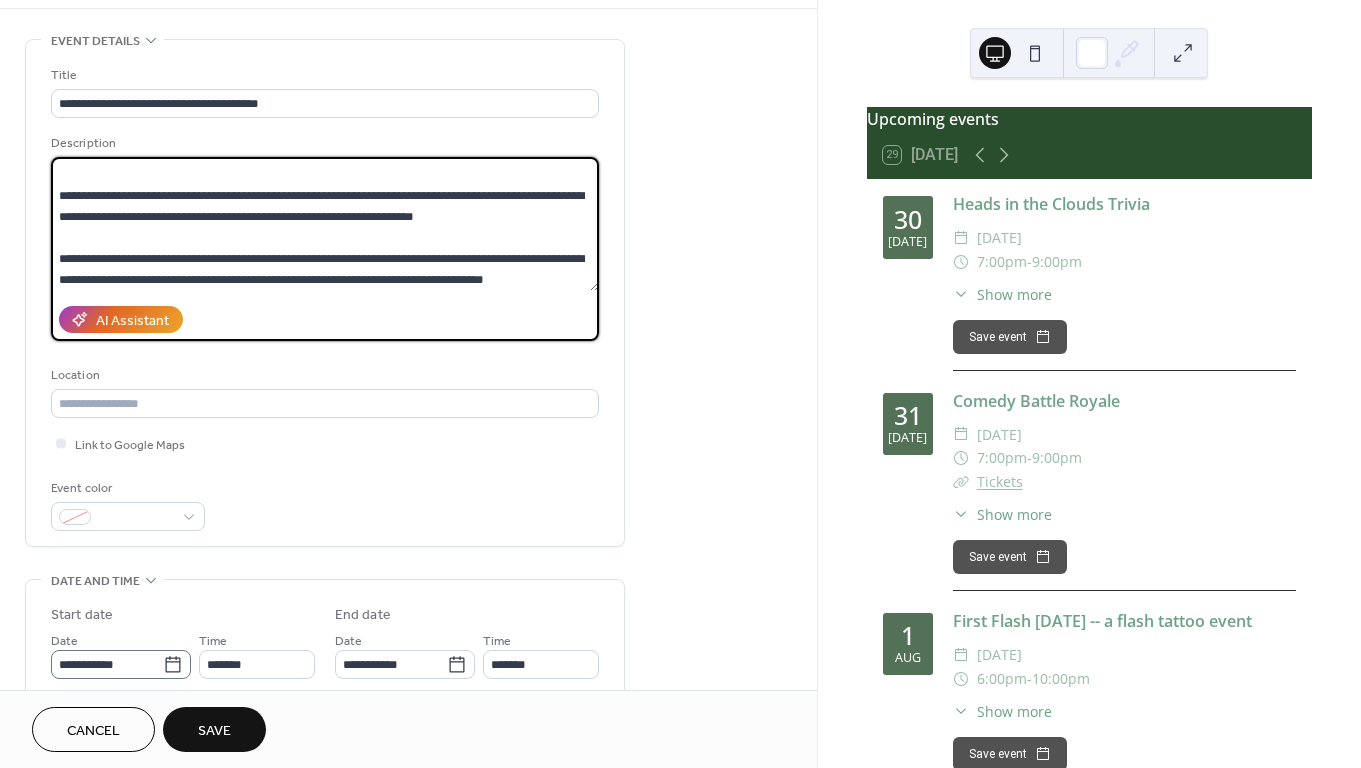 type on "**********" 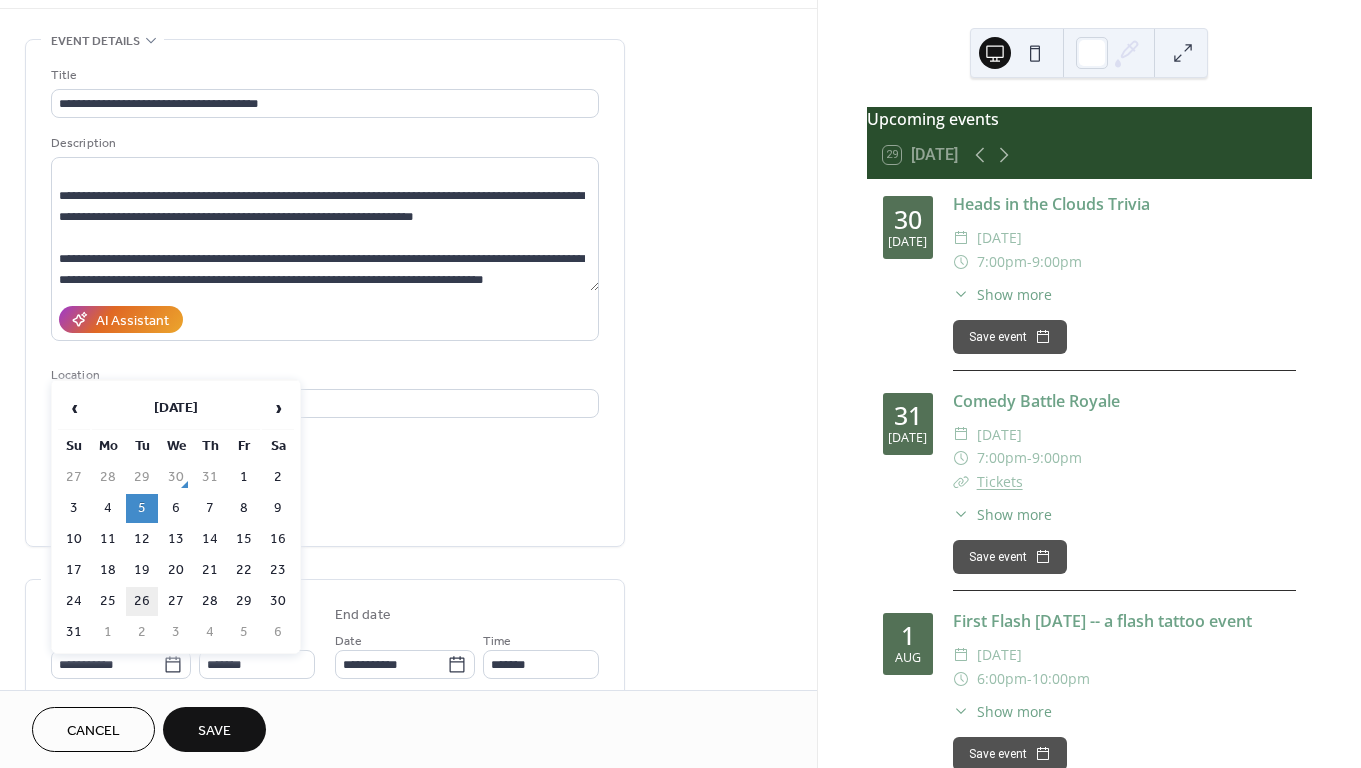 click on "26" at bounding box center (142, 601) 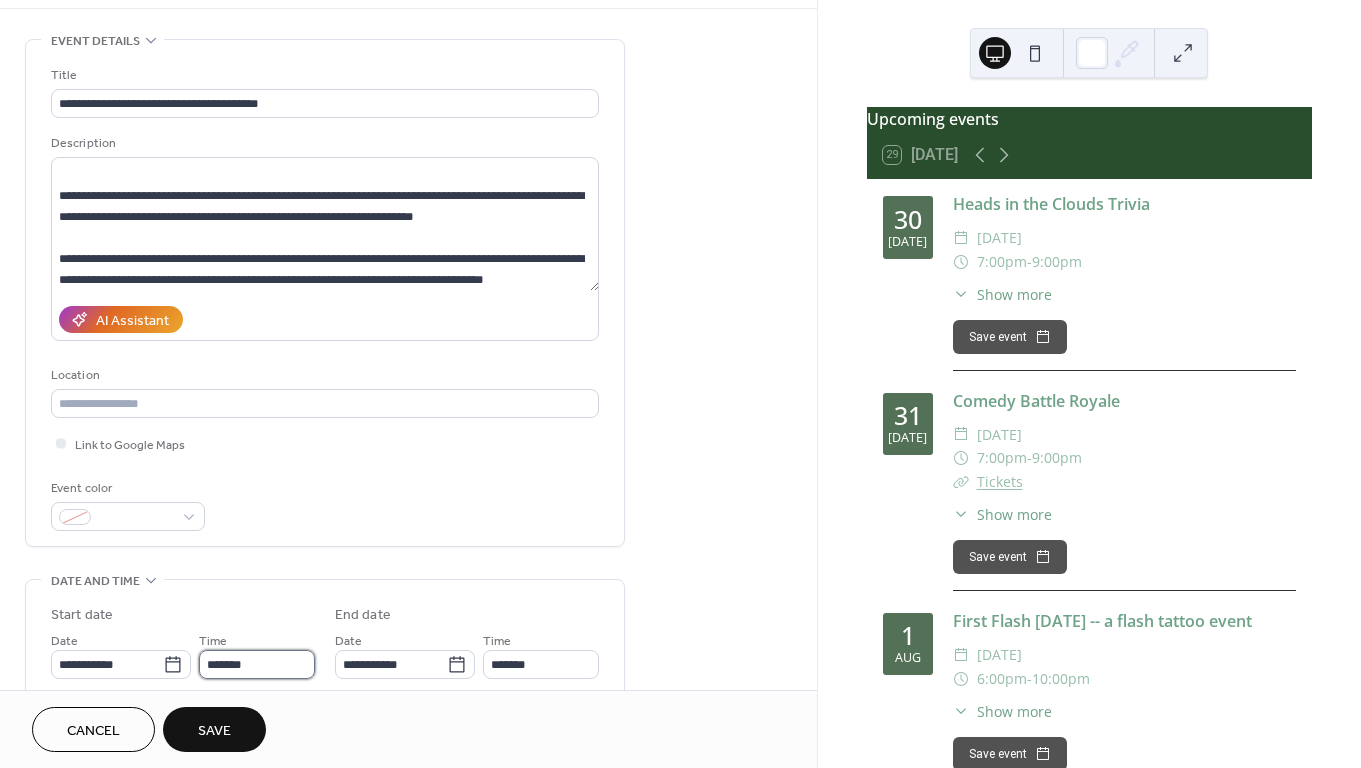 click on "*******" at bounding box center (257, 664) 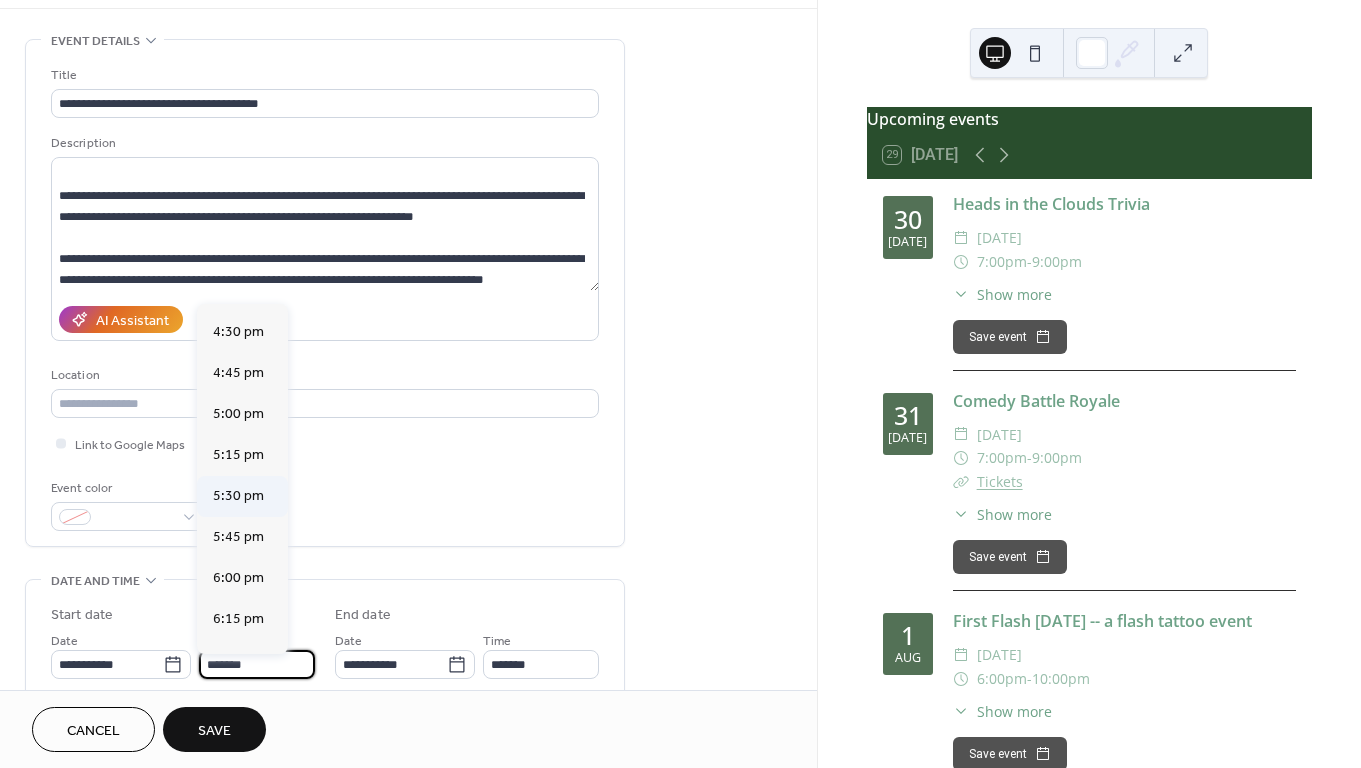 scroll, scrollTop: 2713, scrollLeft: 0, axis: vertical 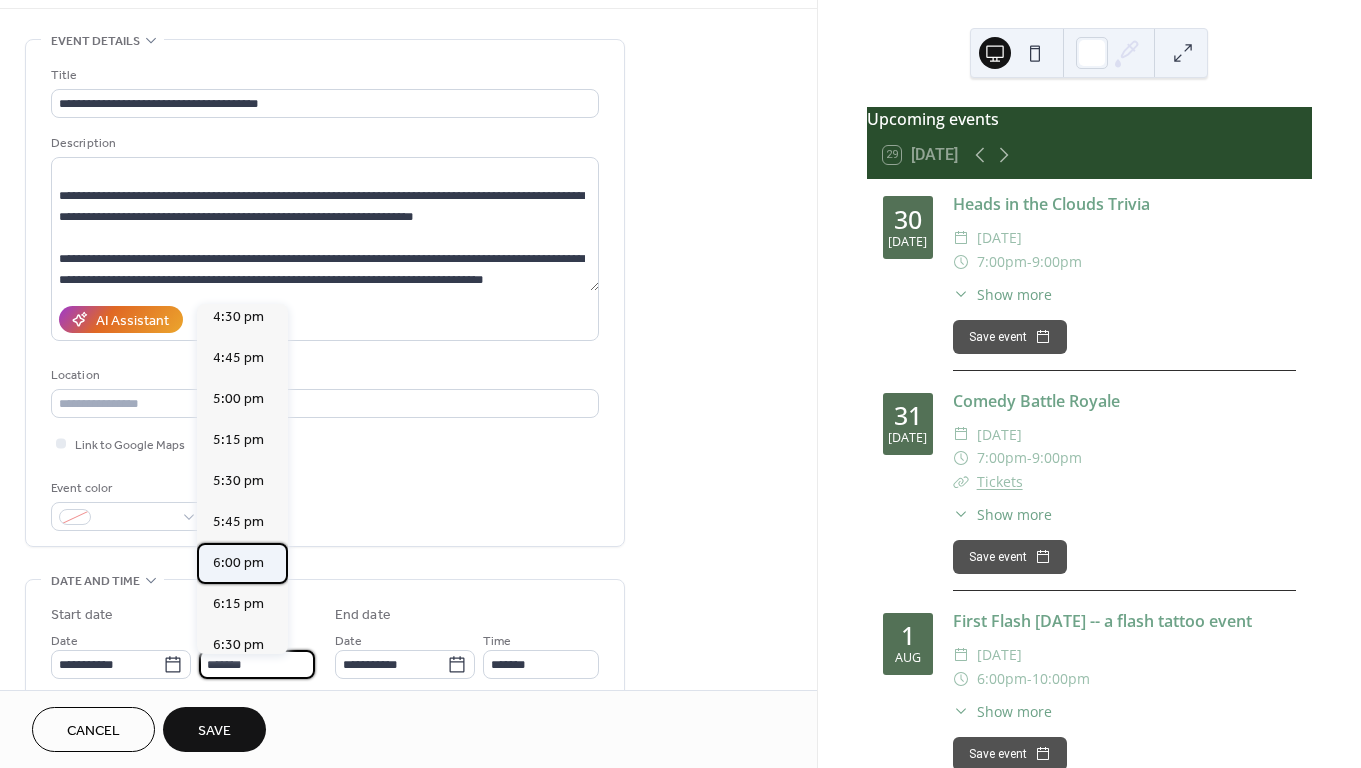 click on "6:00 pm" at bounding box center (238, 563) 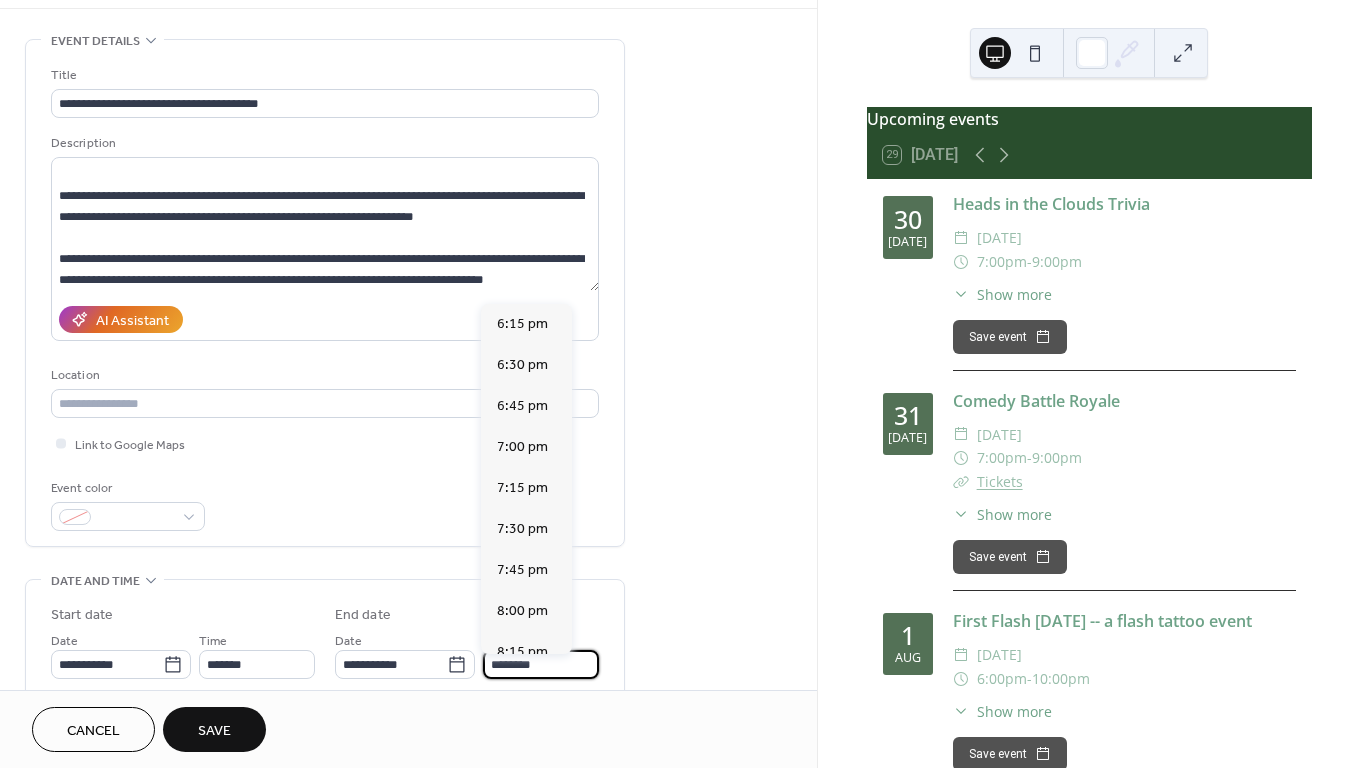 click on "********" at bounding box center (541, 664) 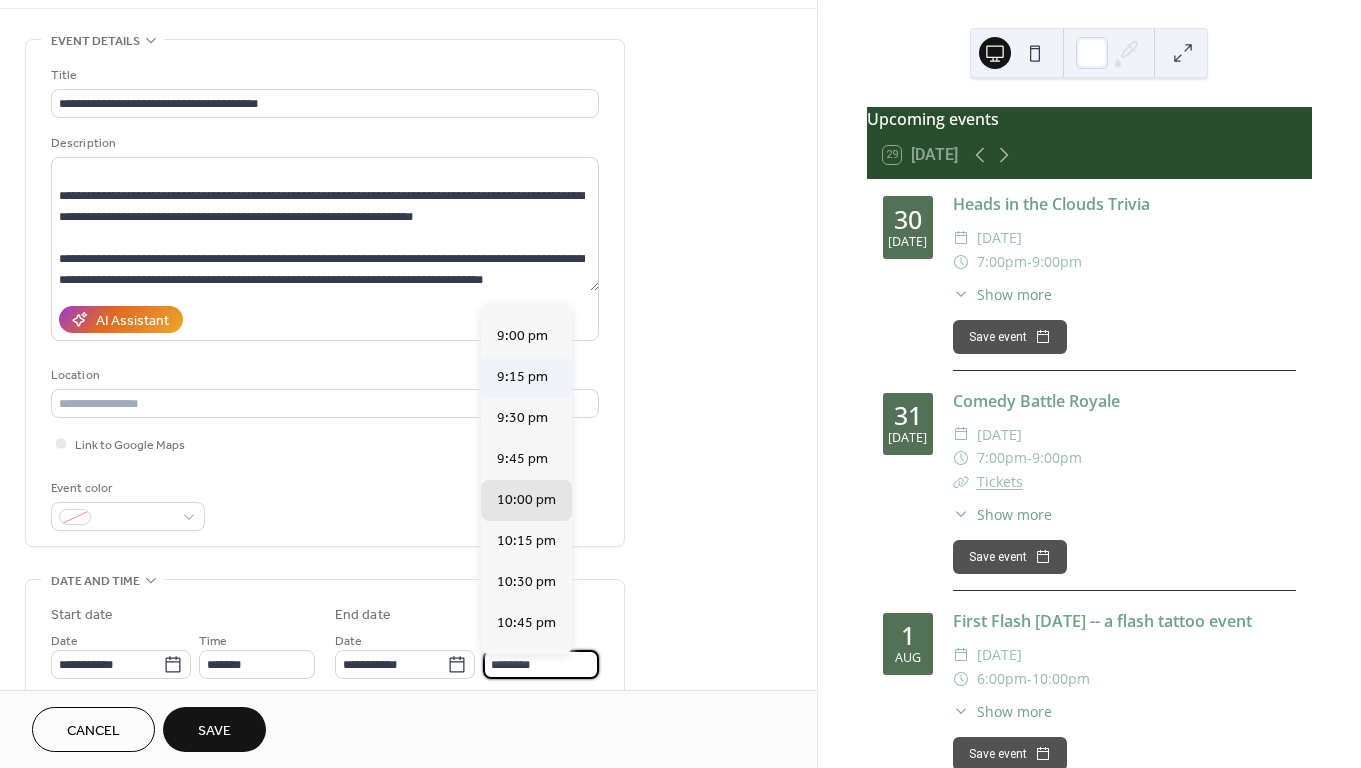 scroll, scrollTop: 418, scrollLeft: 0, axis: vertical 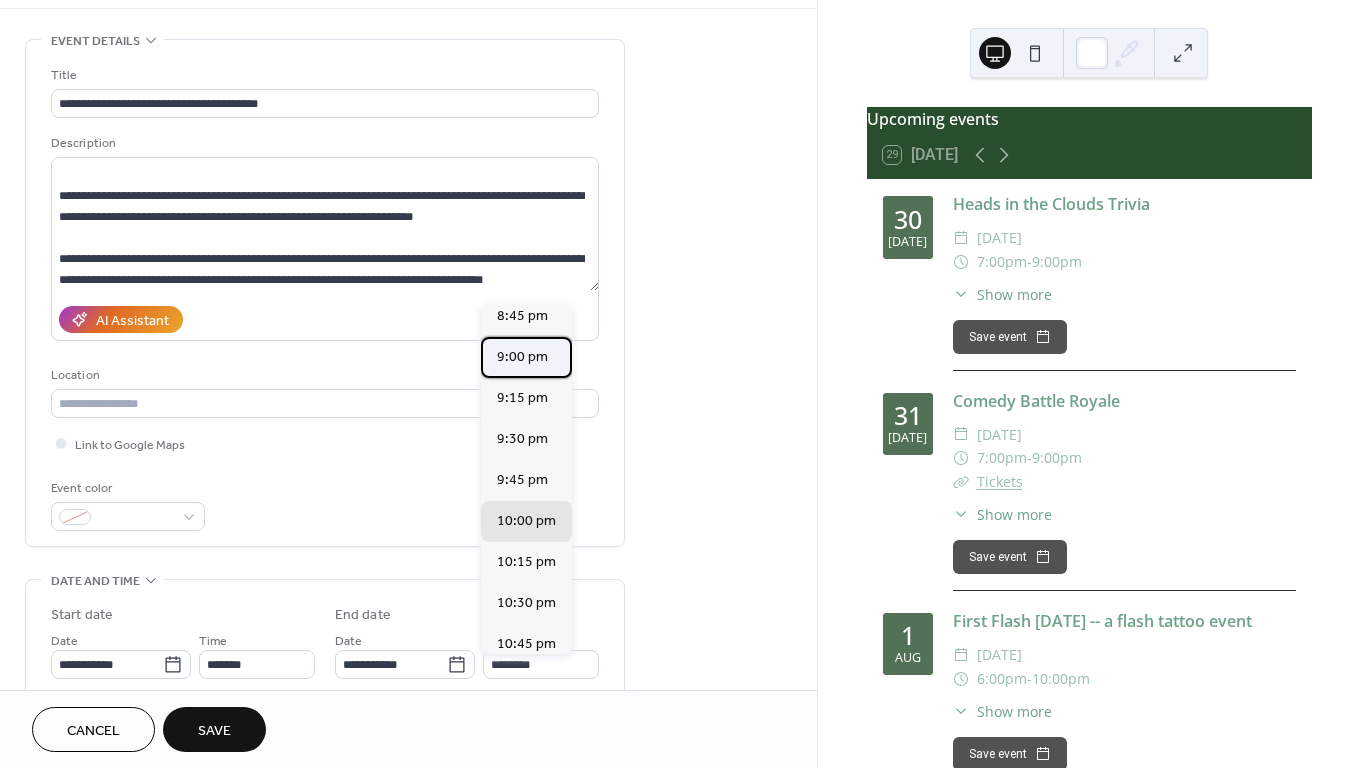 click on "9:00 pm" at bounding box center [522, 357] 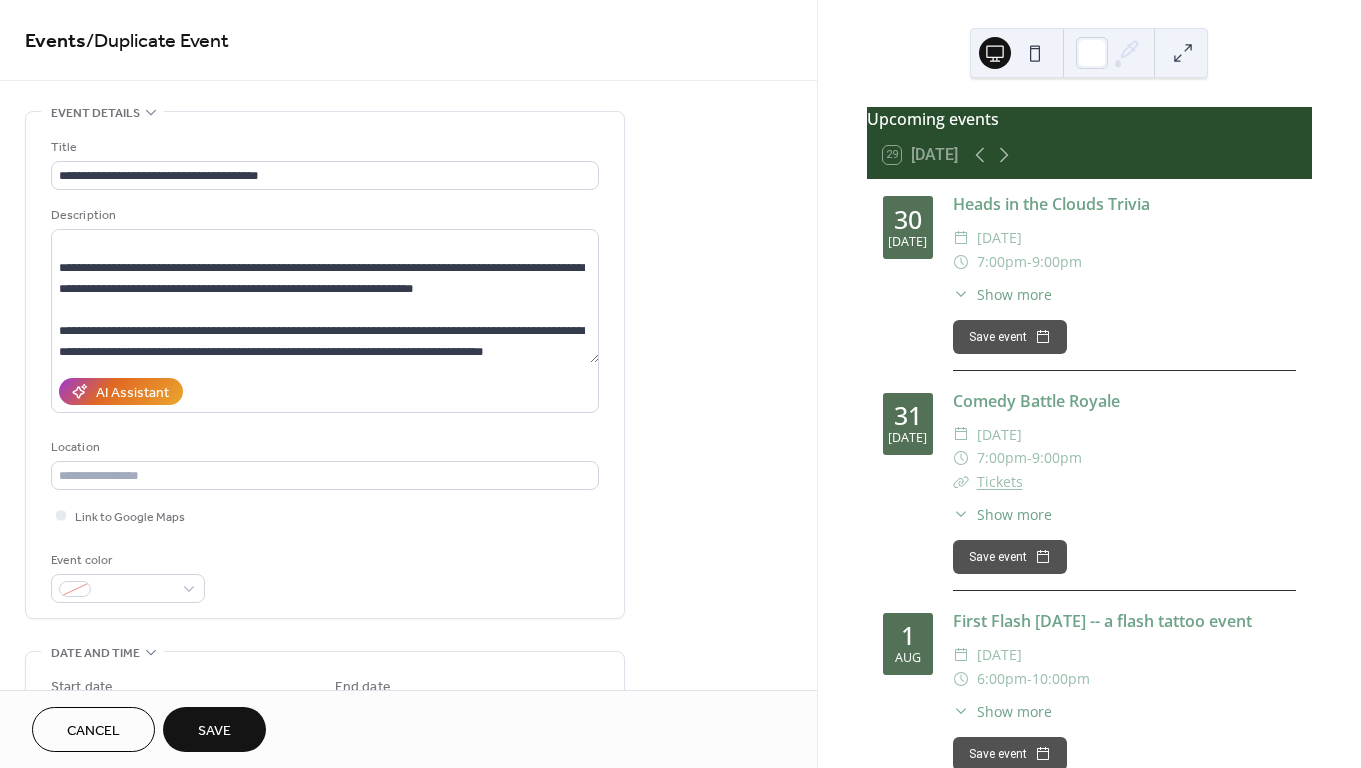scroll, scrollTop: 0, scrollLeft: 0, axis: both 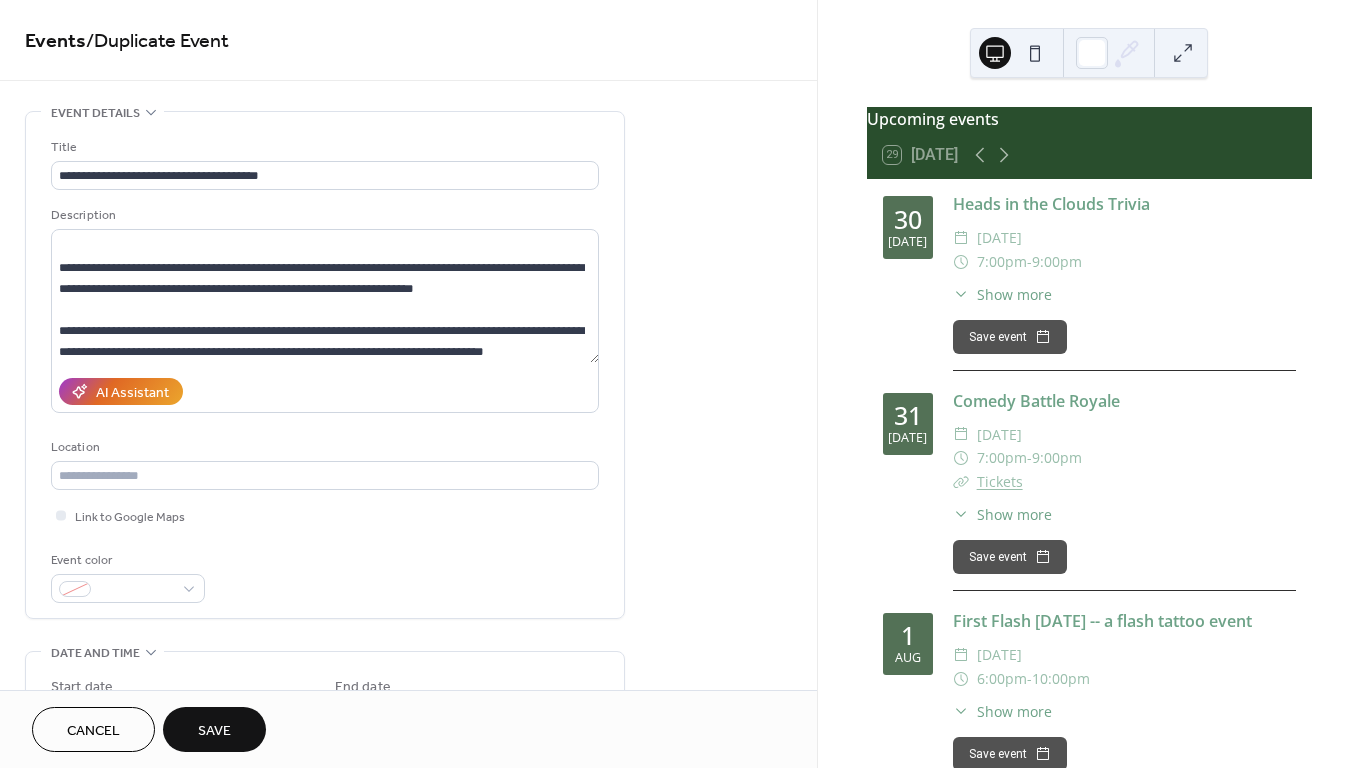 click on "Save" at bounding box center (214, 731) 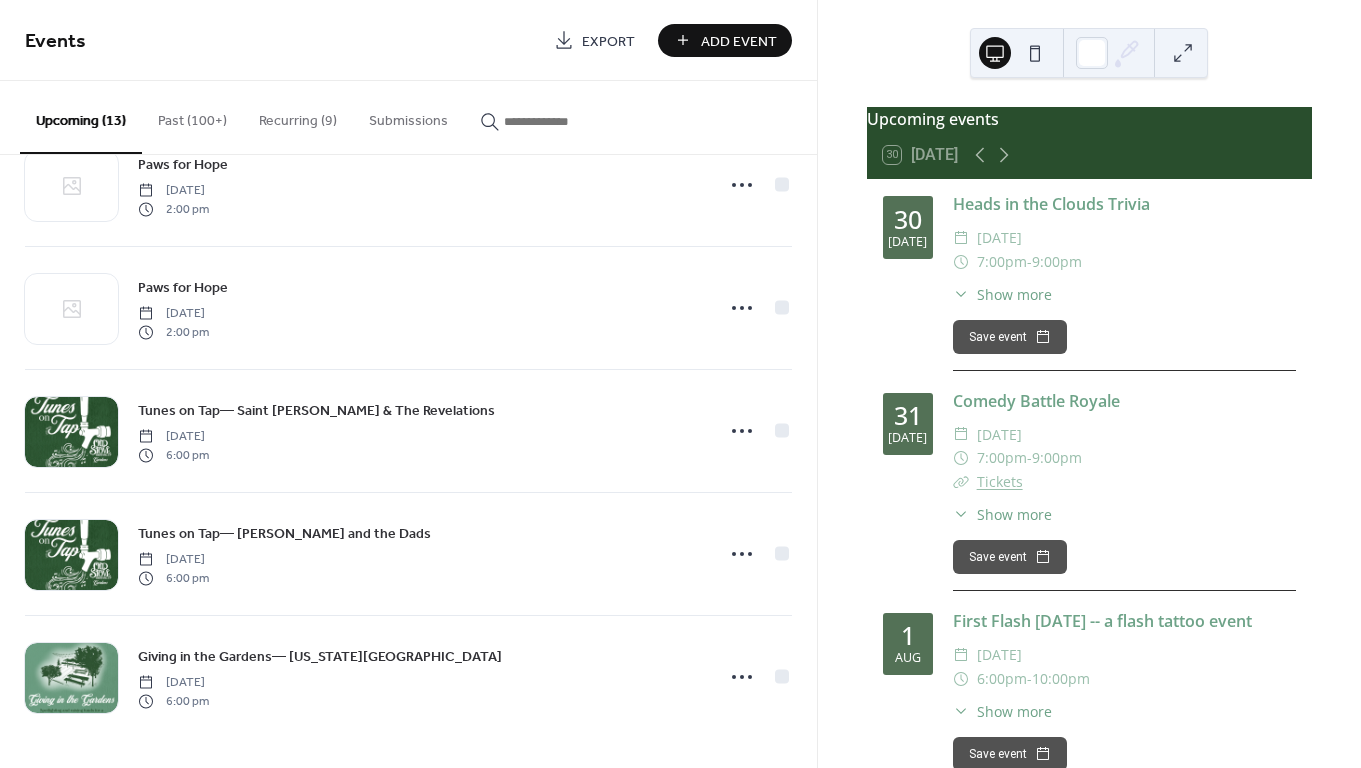 scroll, scrollTop: 1045, scrollLeft: 0, axis: vertical 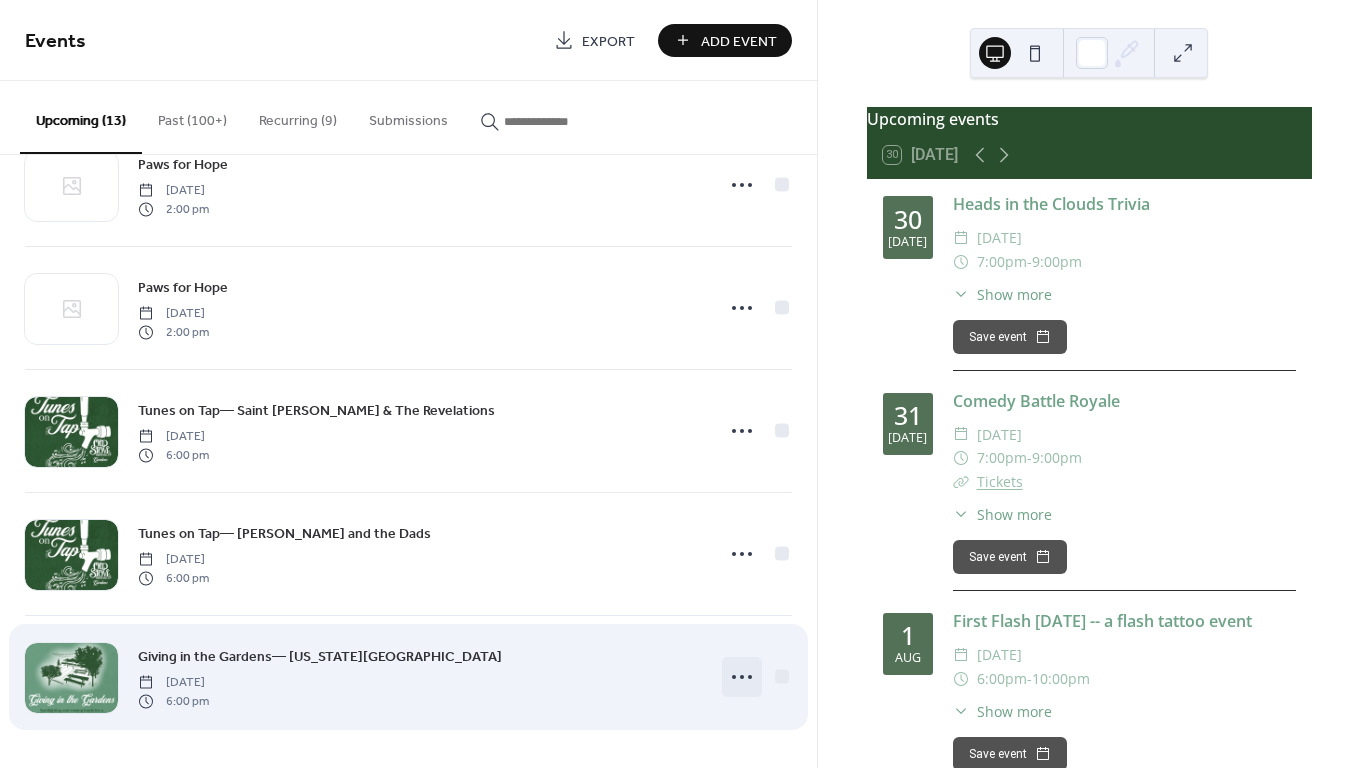 click 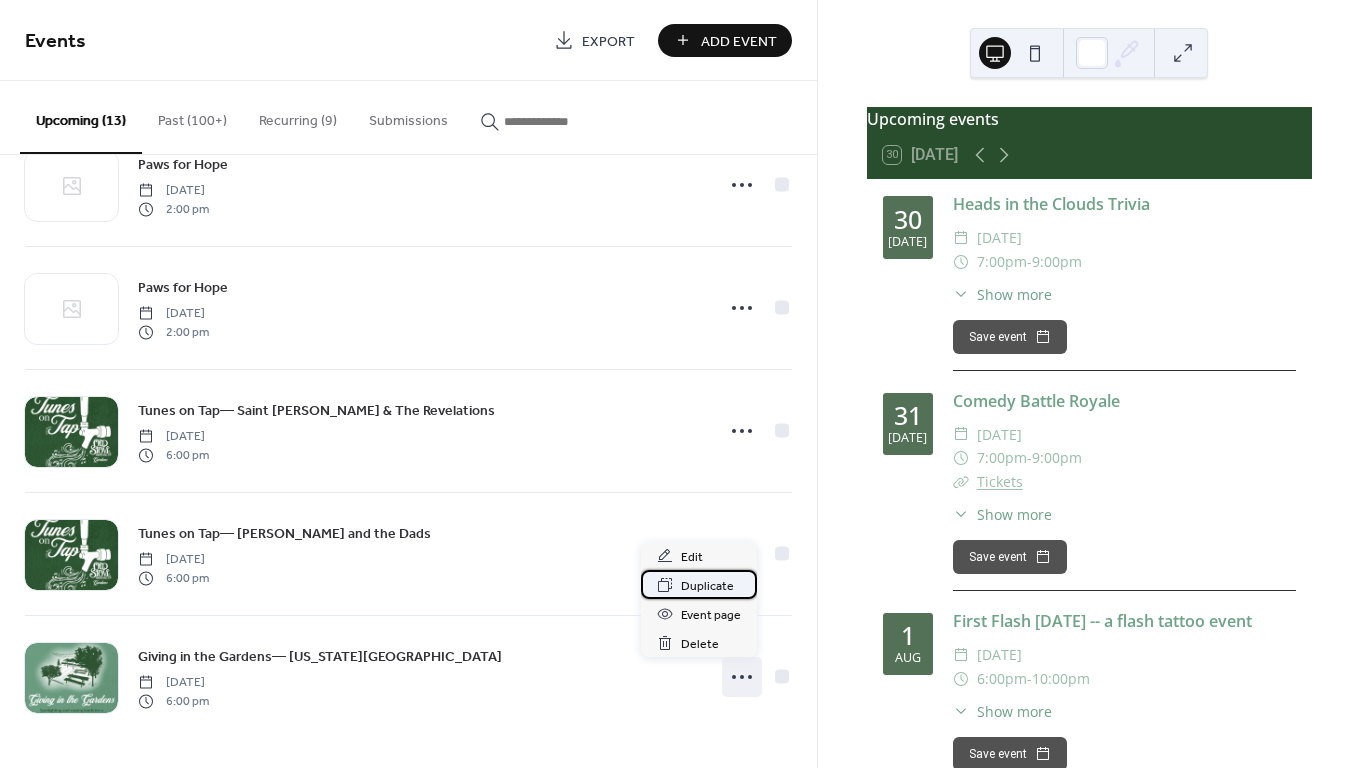 click on "Duplicate" at bounding box center (707, 586) 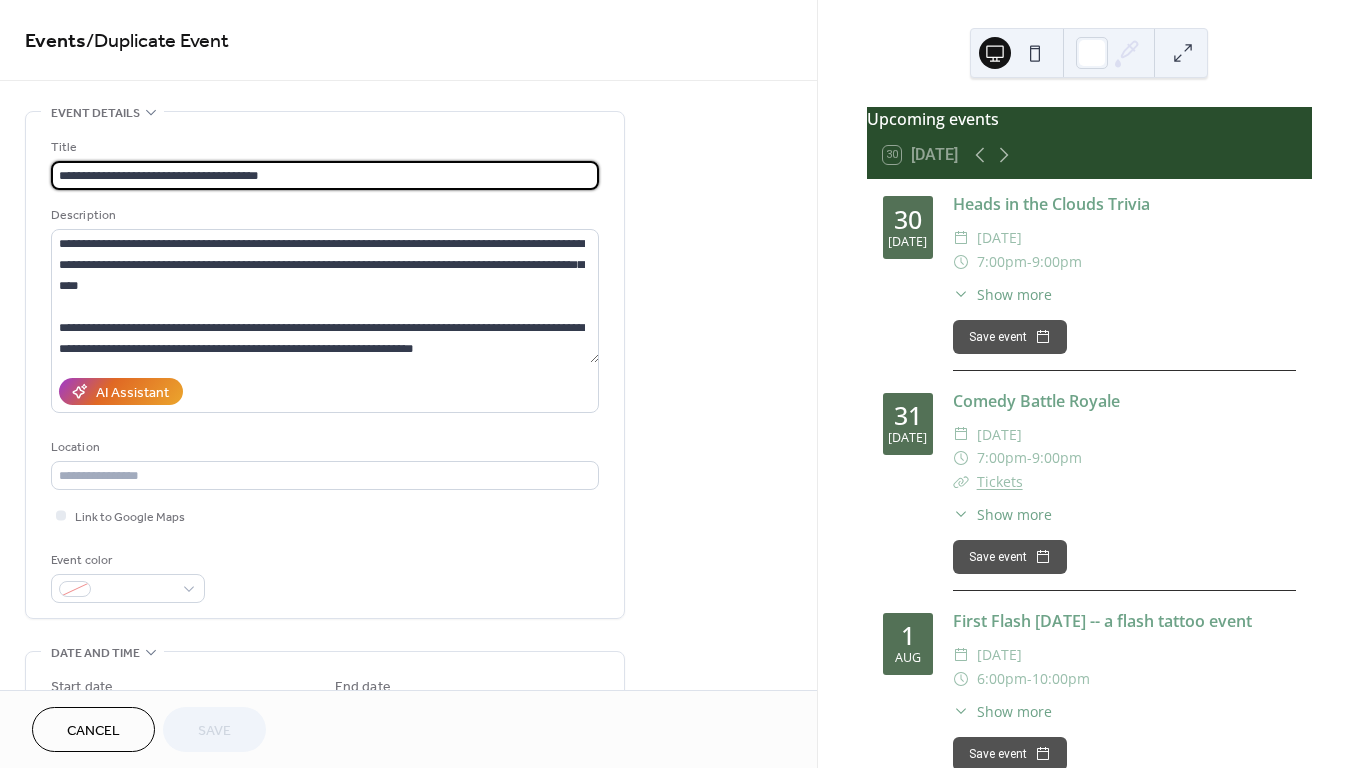 drag, startPoint x: 282, startPoint y: 176, endPoint x: 186, endPoint y: 177, distance: 96.00521 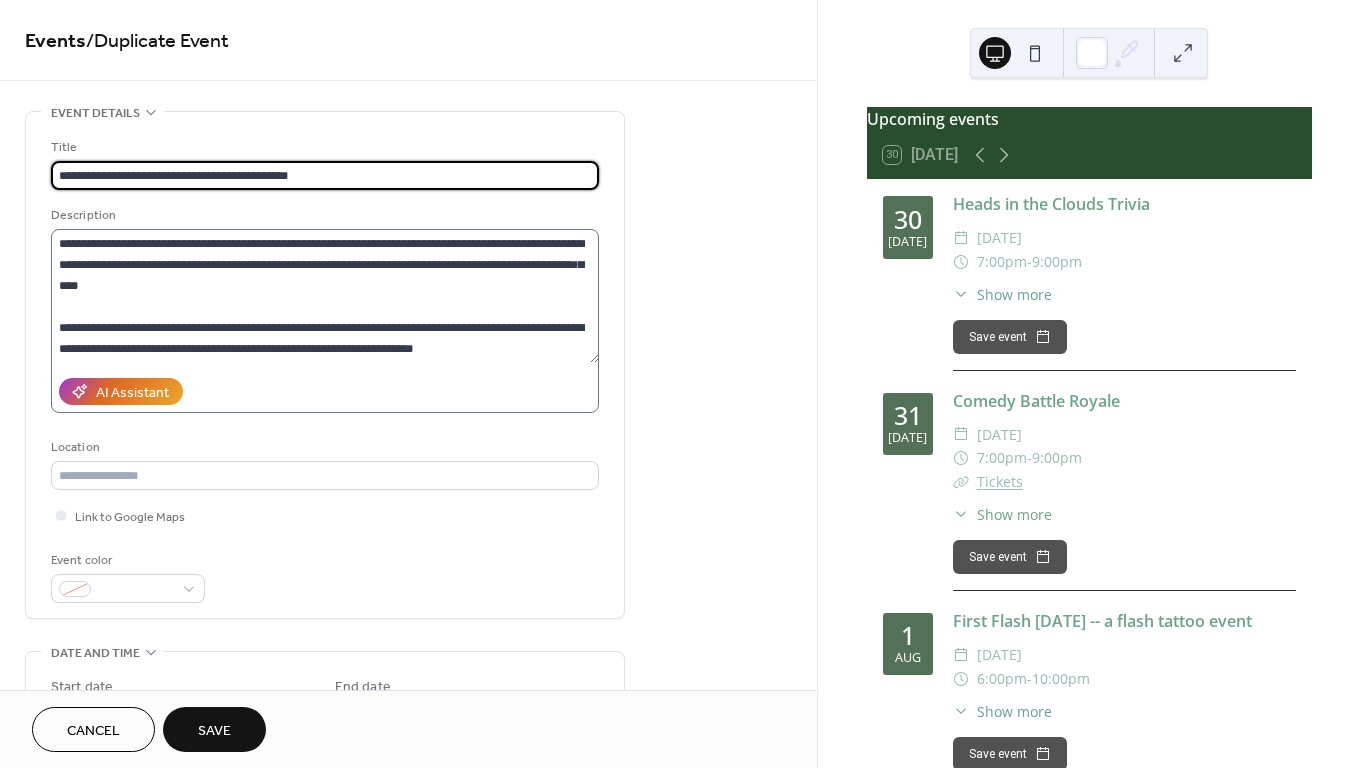 type on "**********" 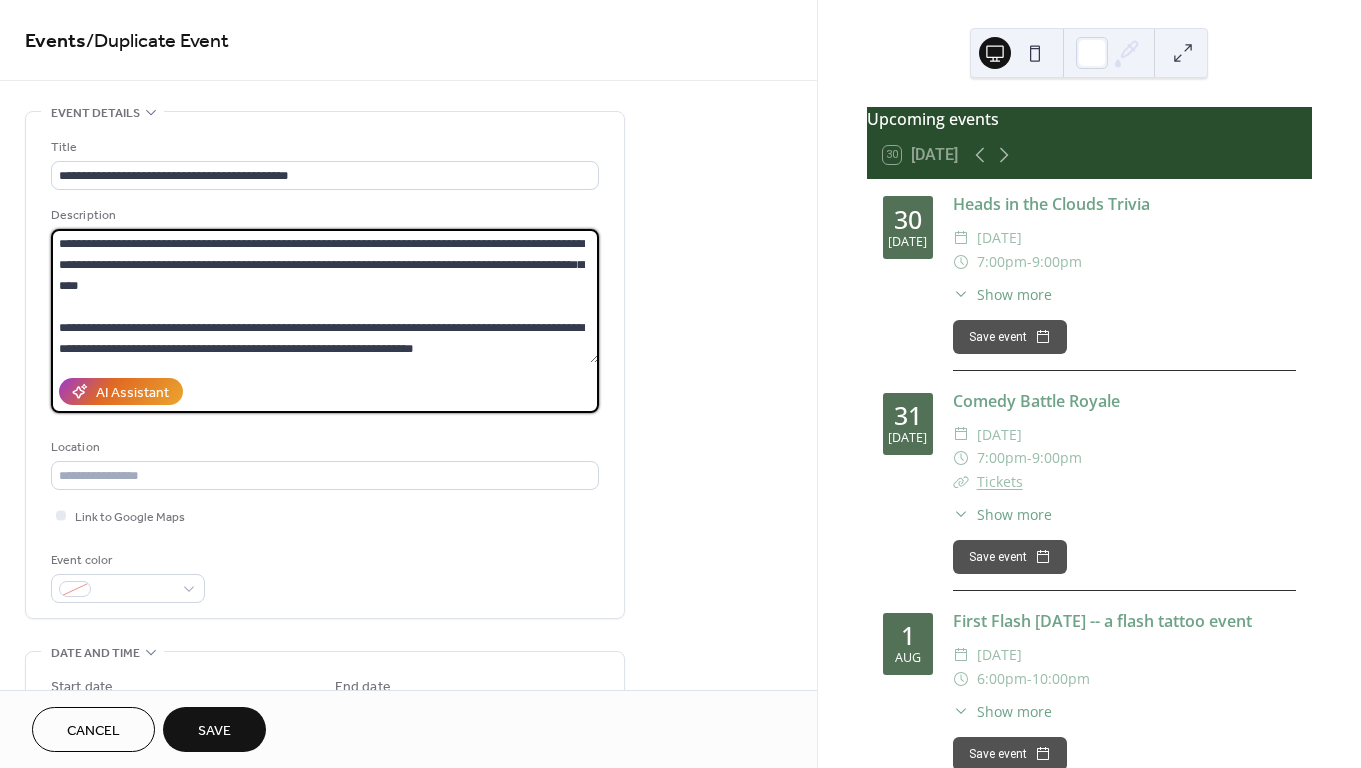 drag, startPoint x: 57, startPoint y: 326, endPoint x: 513, endPoint y: 346, distance: 456.4384 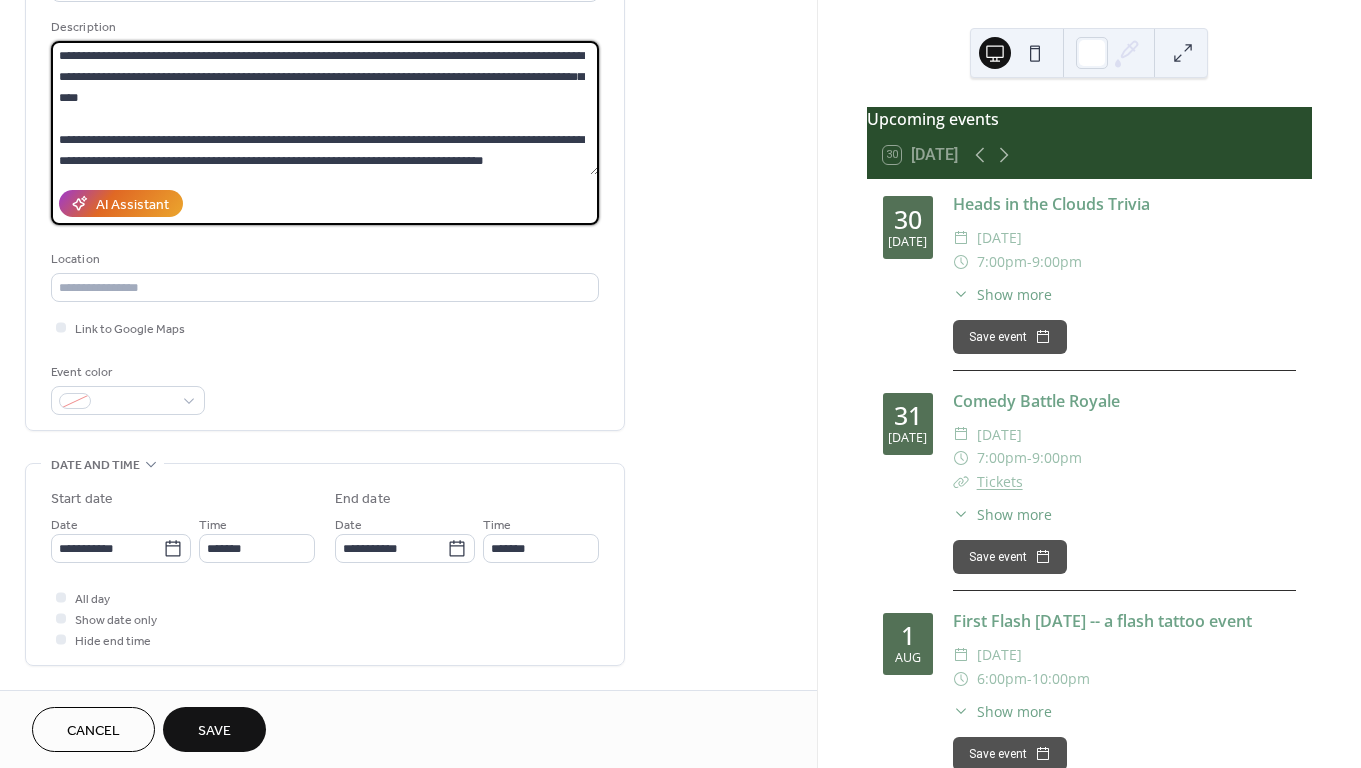 scroll, scrollTop: 193, scrollLeft: 0, axis: vertical 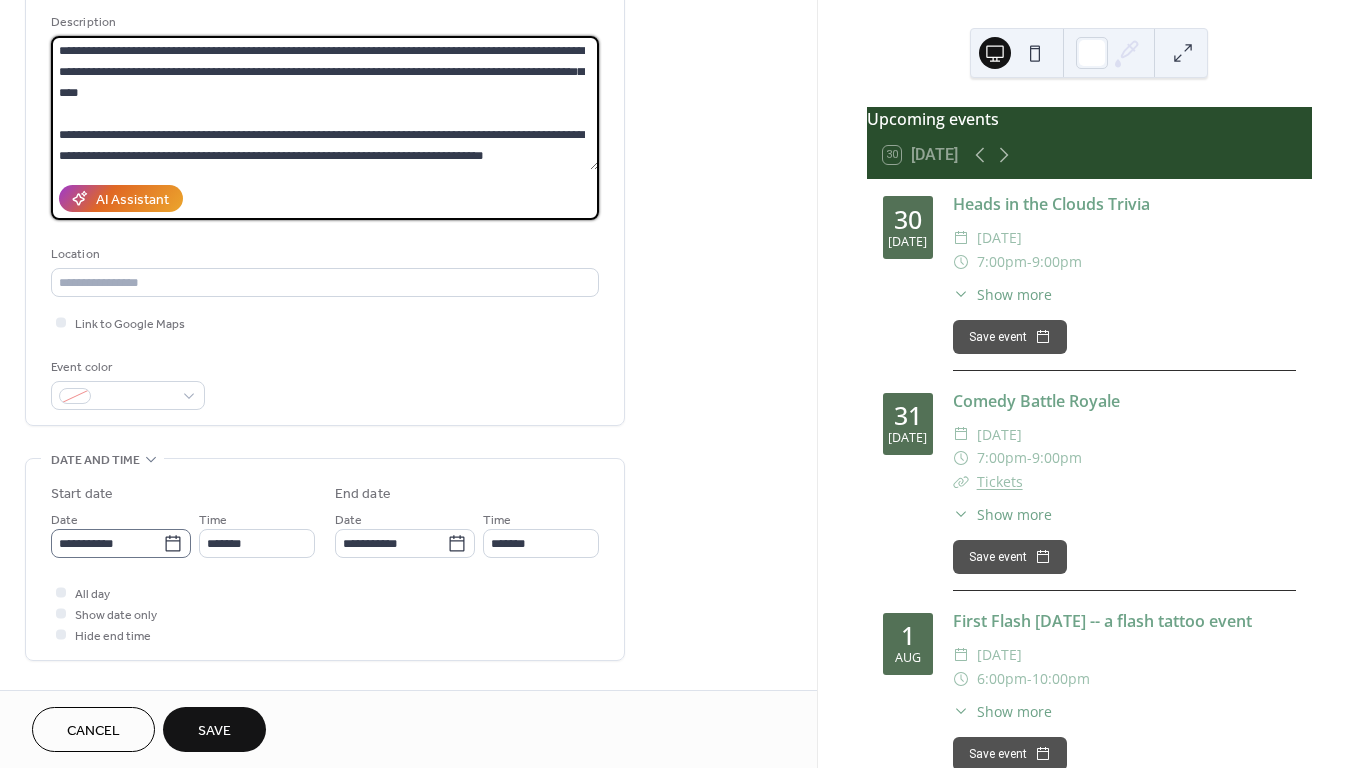 type on "**********" 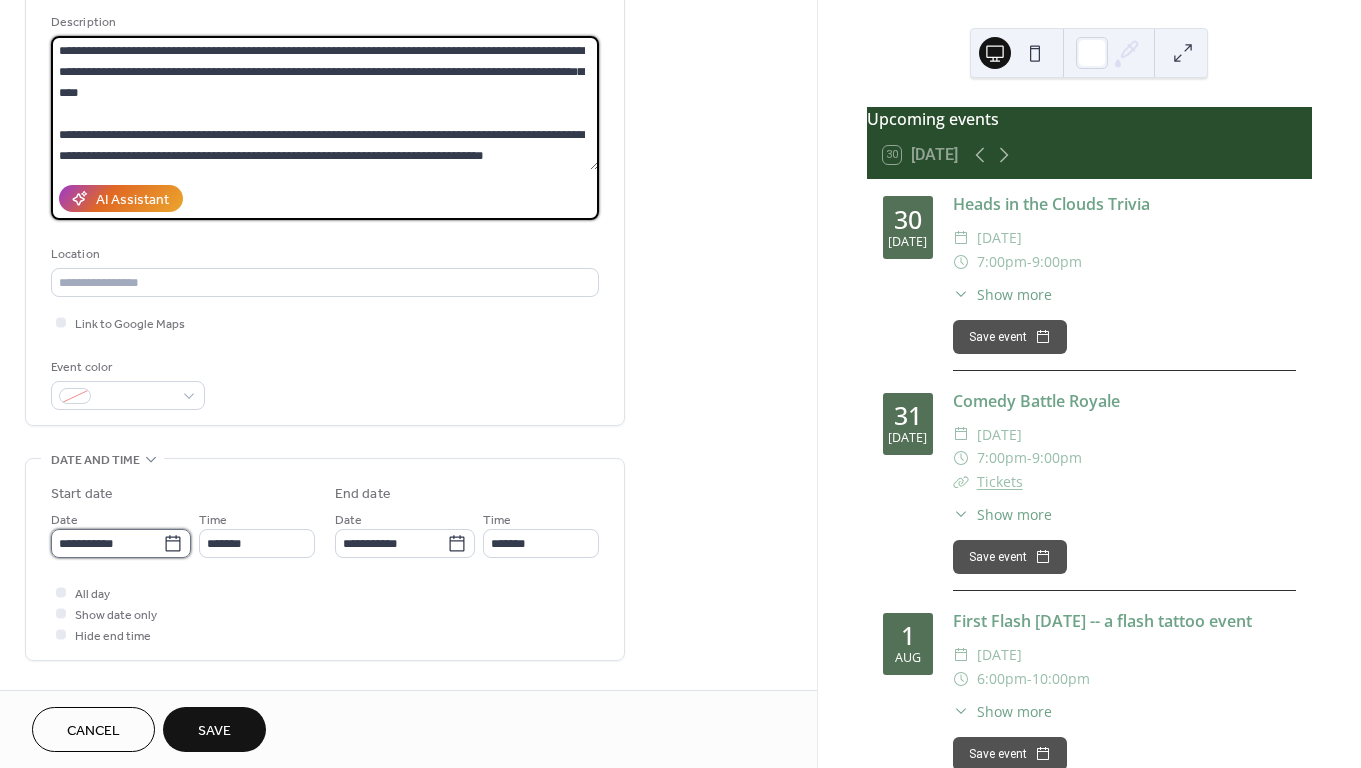 click on "**********" at bounding box center [107, 543] 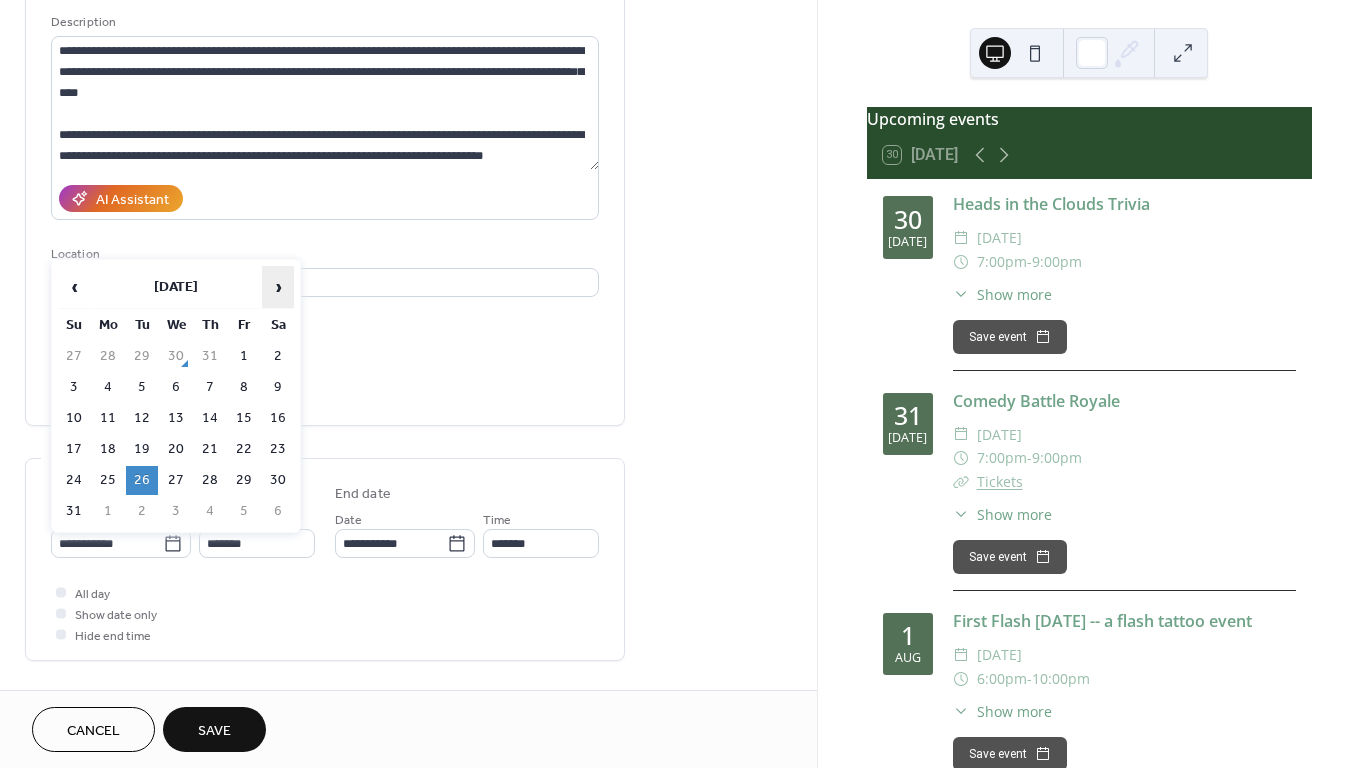 click on "›" at bounding box center (278, 287) 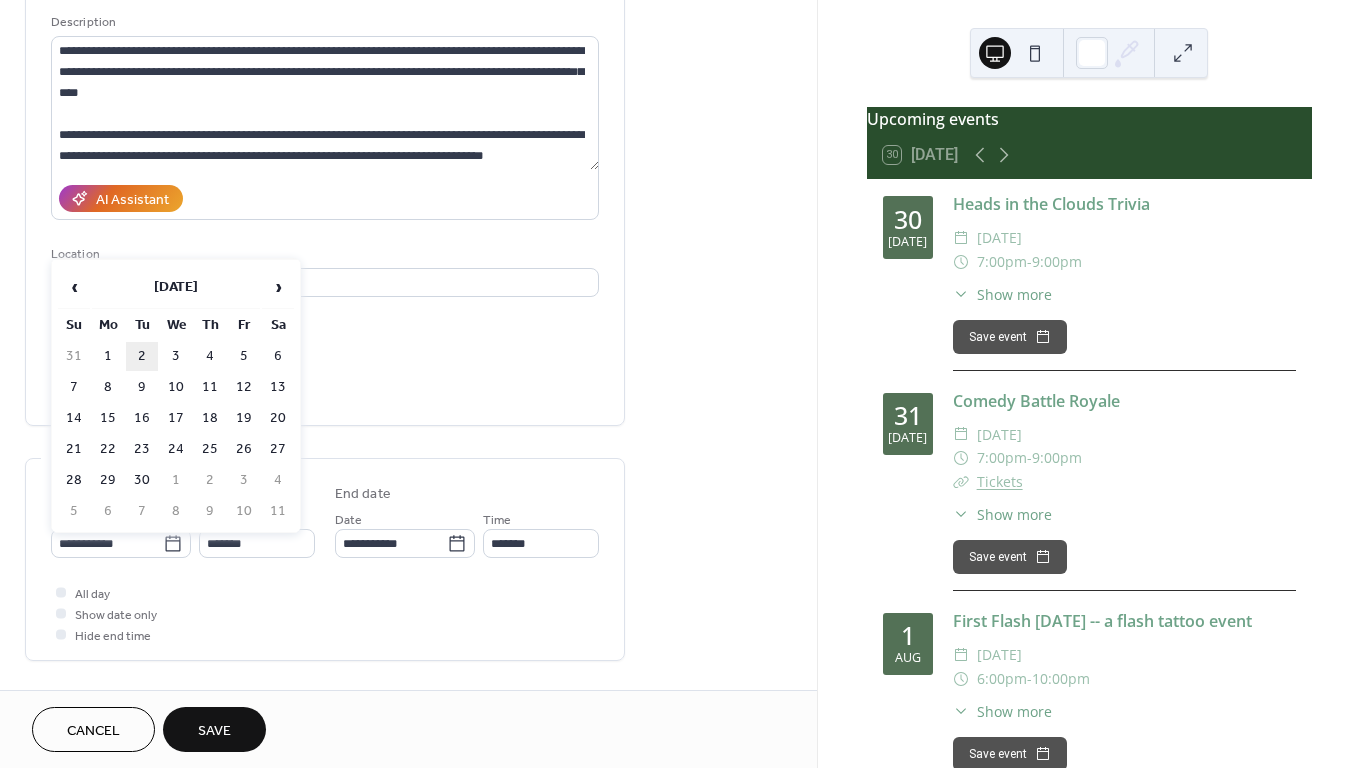 click on "2" at bounding box center (142, 356) 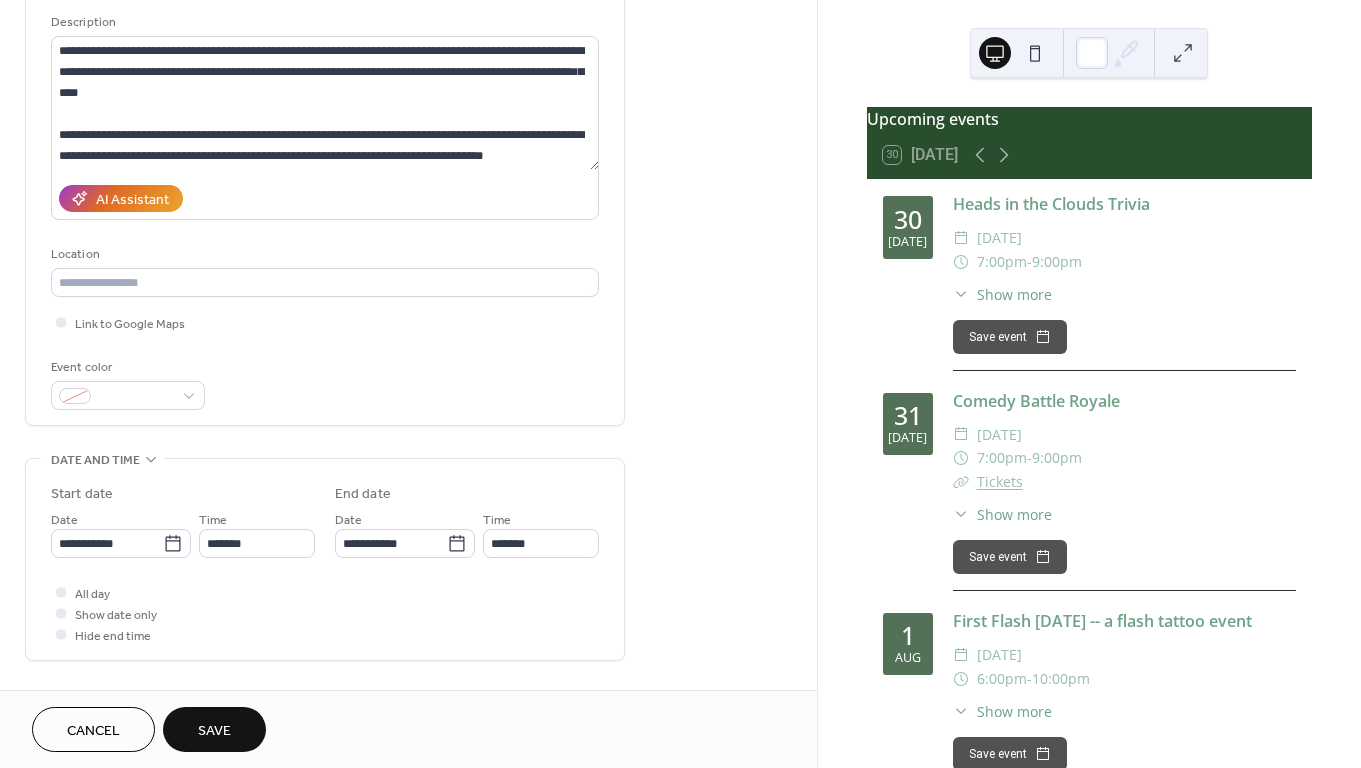 click on "Save" at bounding box center (214, 731) 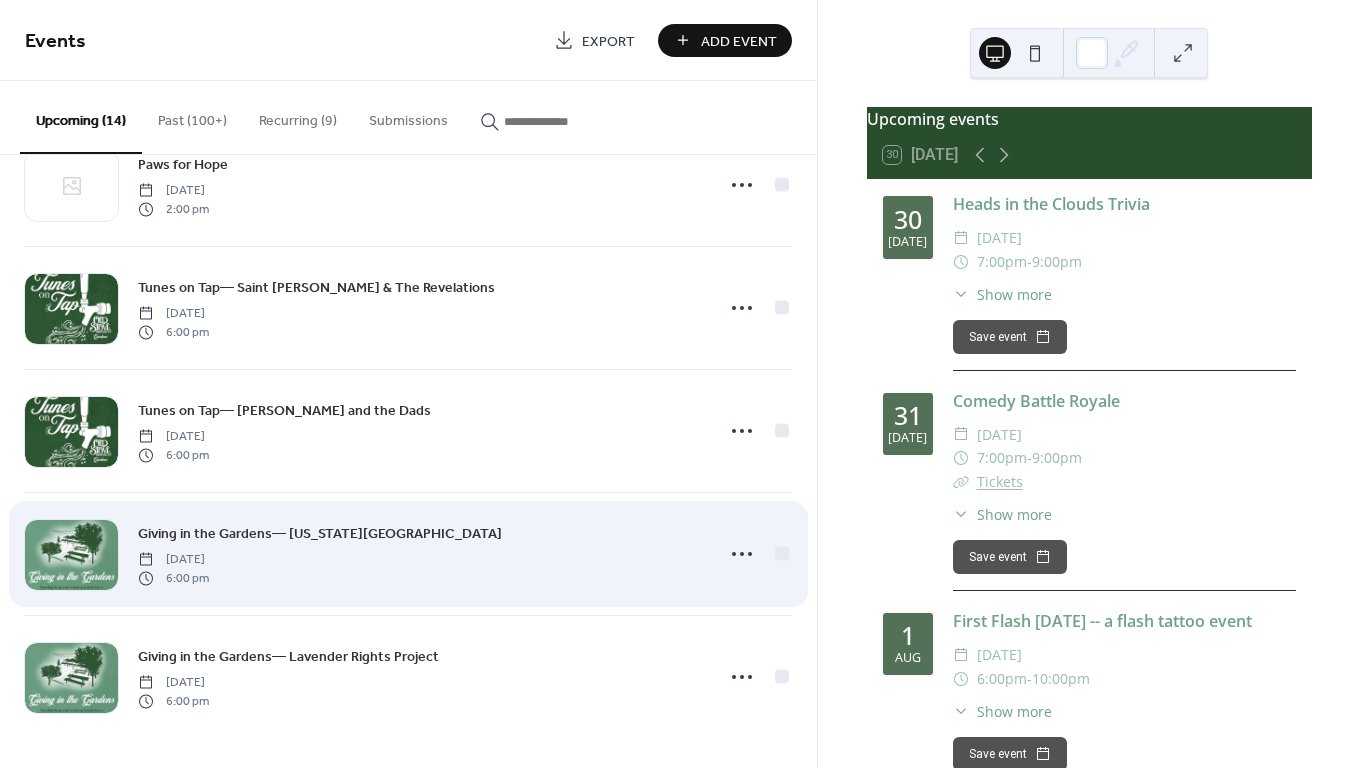 scroll, scrollTop: 1168, scrollLeft: 0, axis: vertical 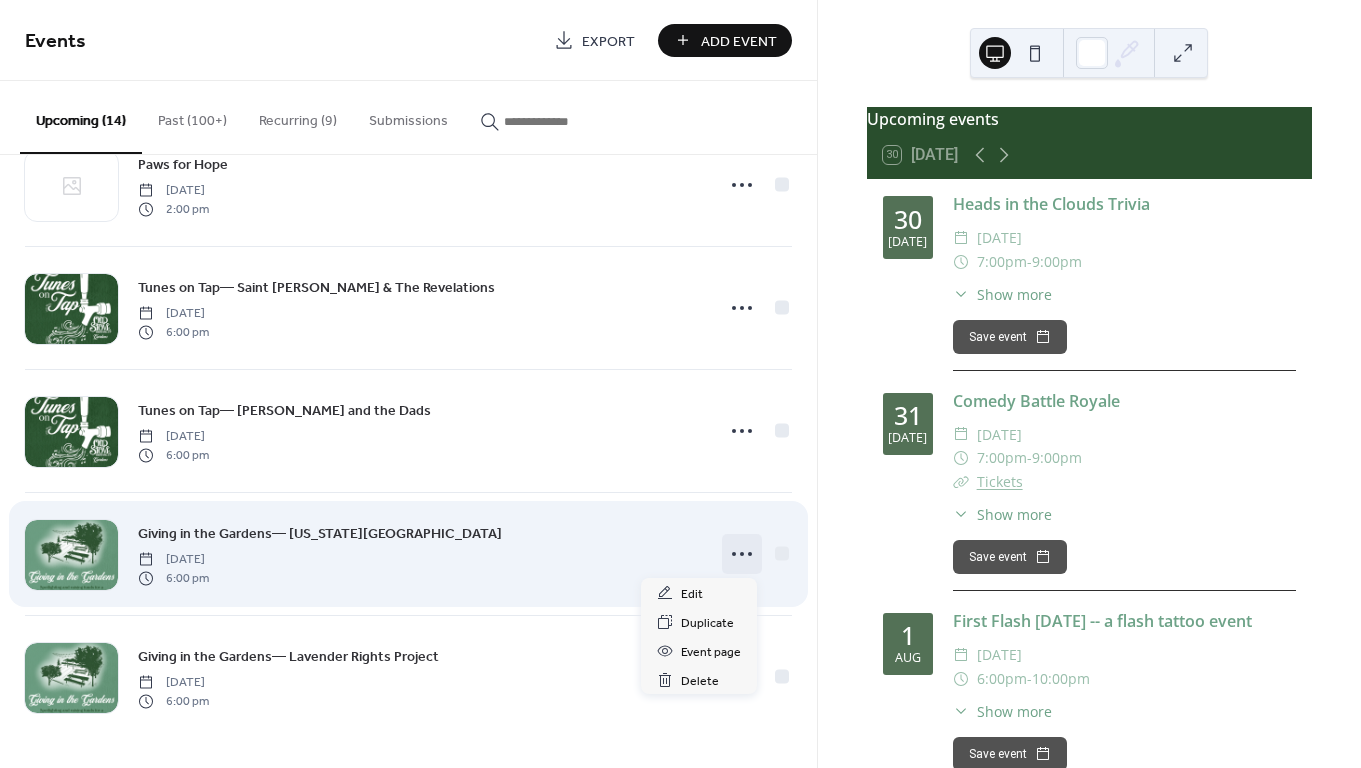 click 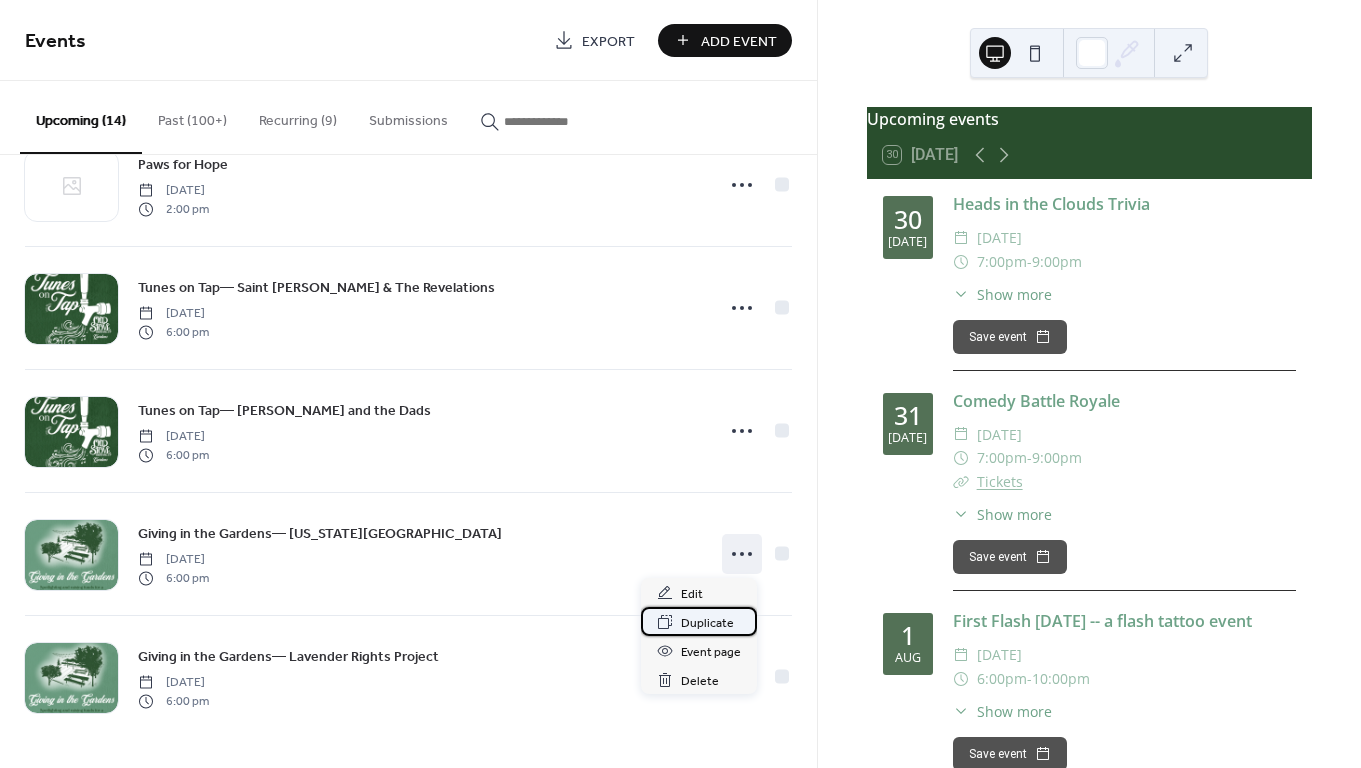click on "Duplicate" at bounding box center (699, 621) 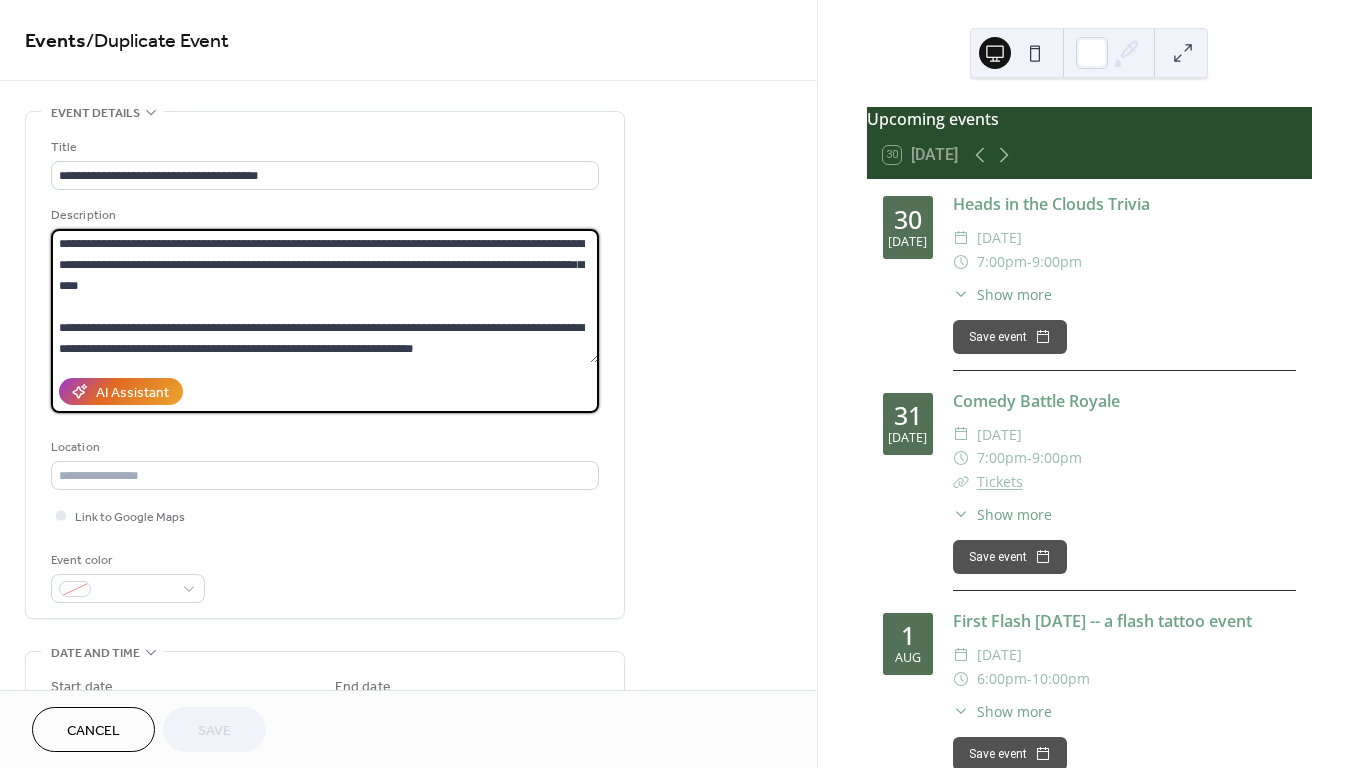 click on "**********" at bounding box center [325, 296] 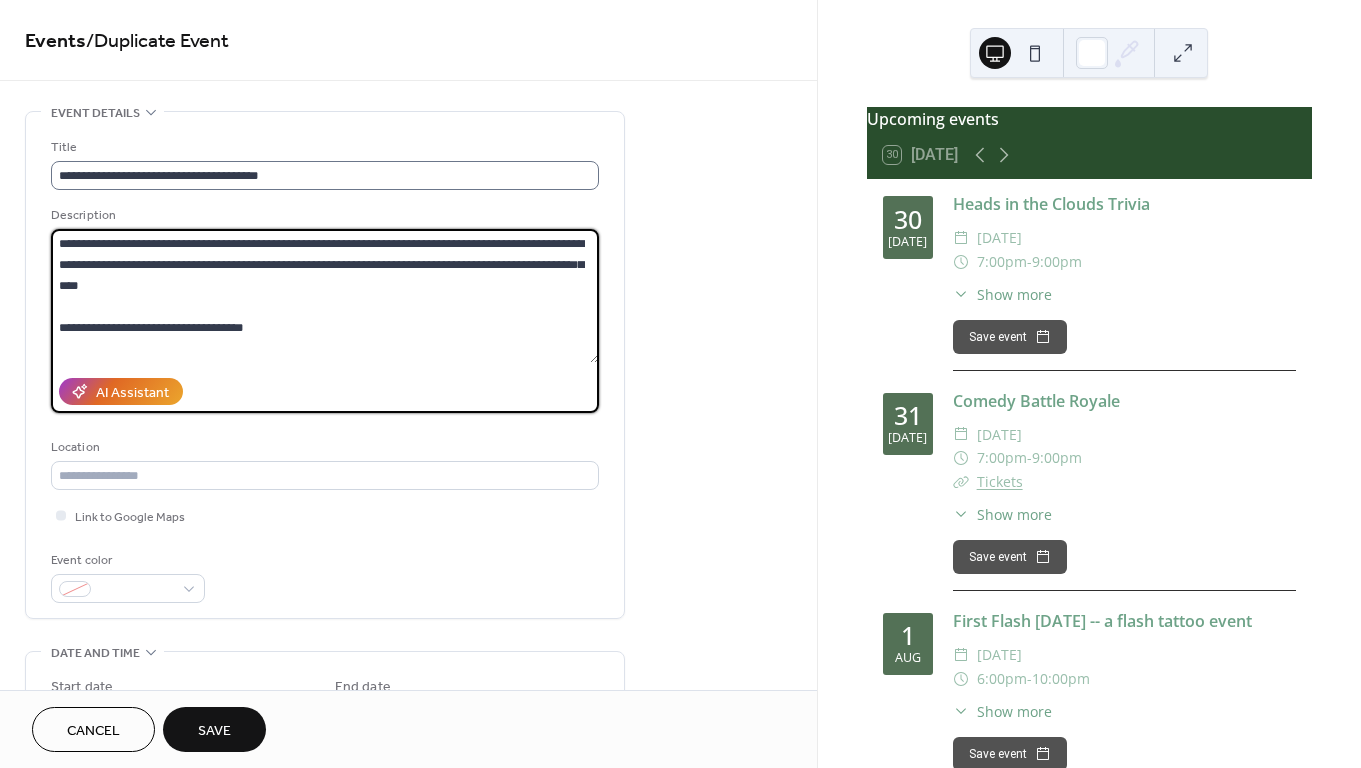 type on "**********" 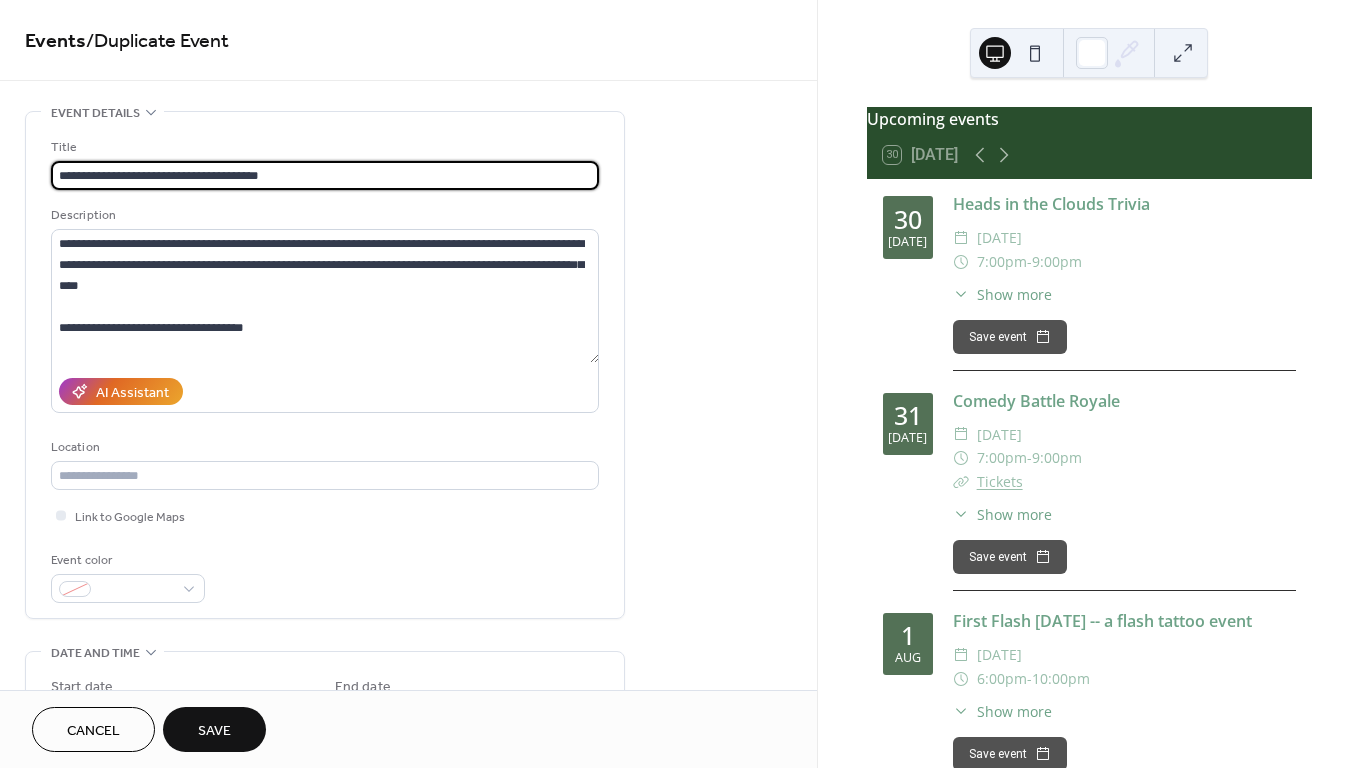 drag, startPoint x: 278, startPoint y: 176, endPoint x: 189, endPoint y: 173, distance: 89.050545 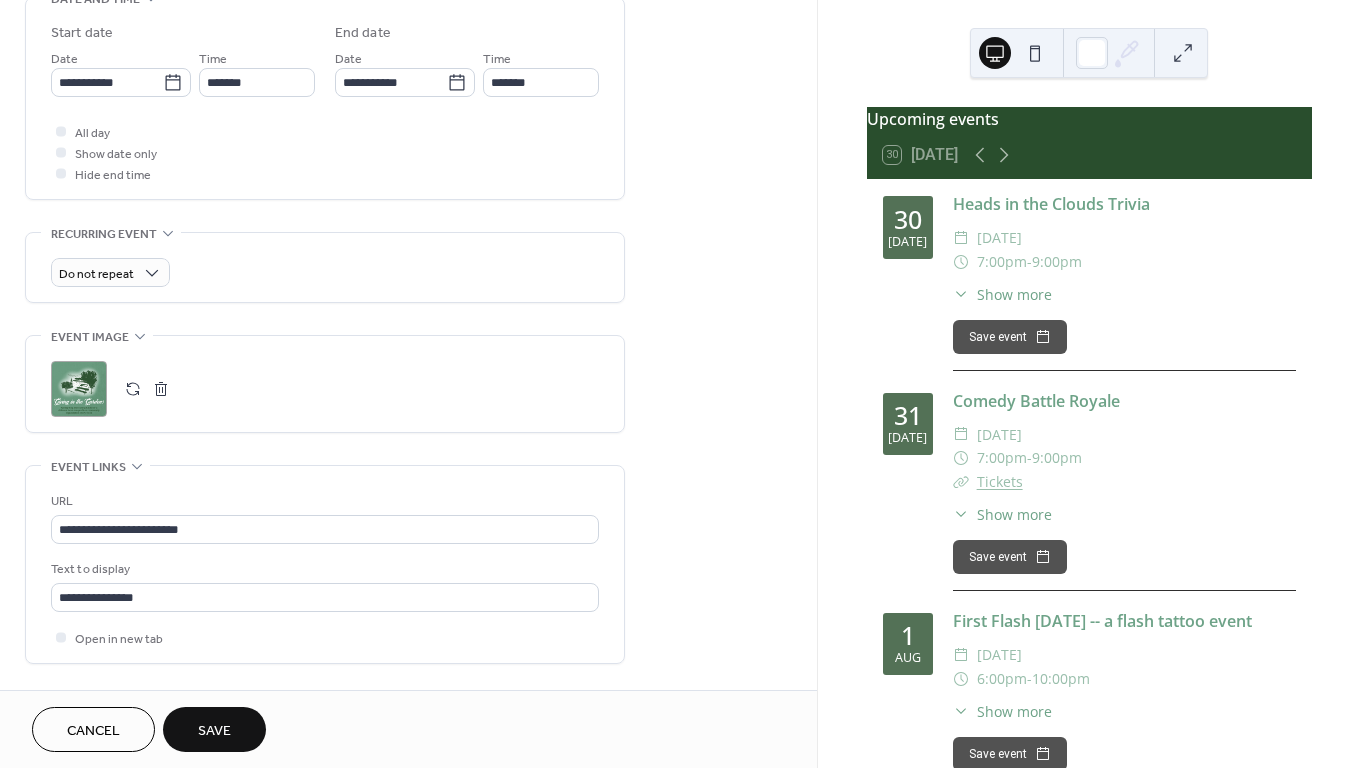 scroll, scrollTop: 674, scrollLeft: 0, axis: vertical 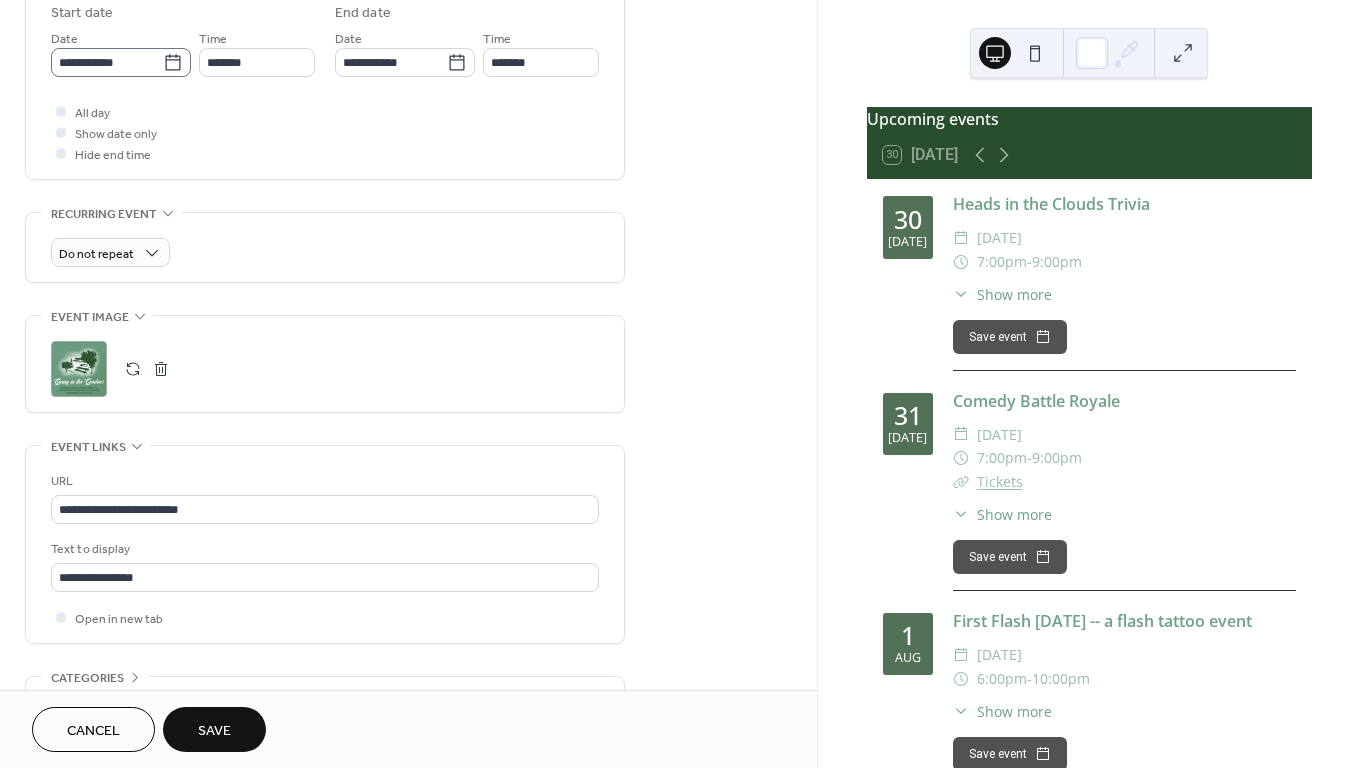 type on "**********" 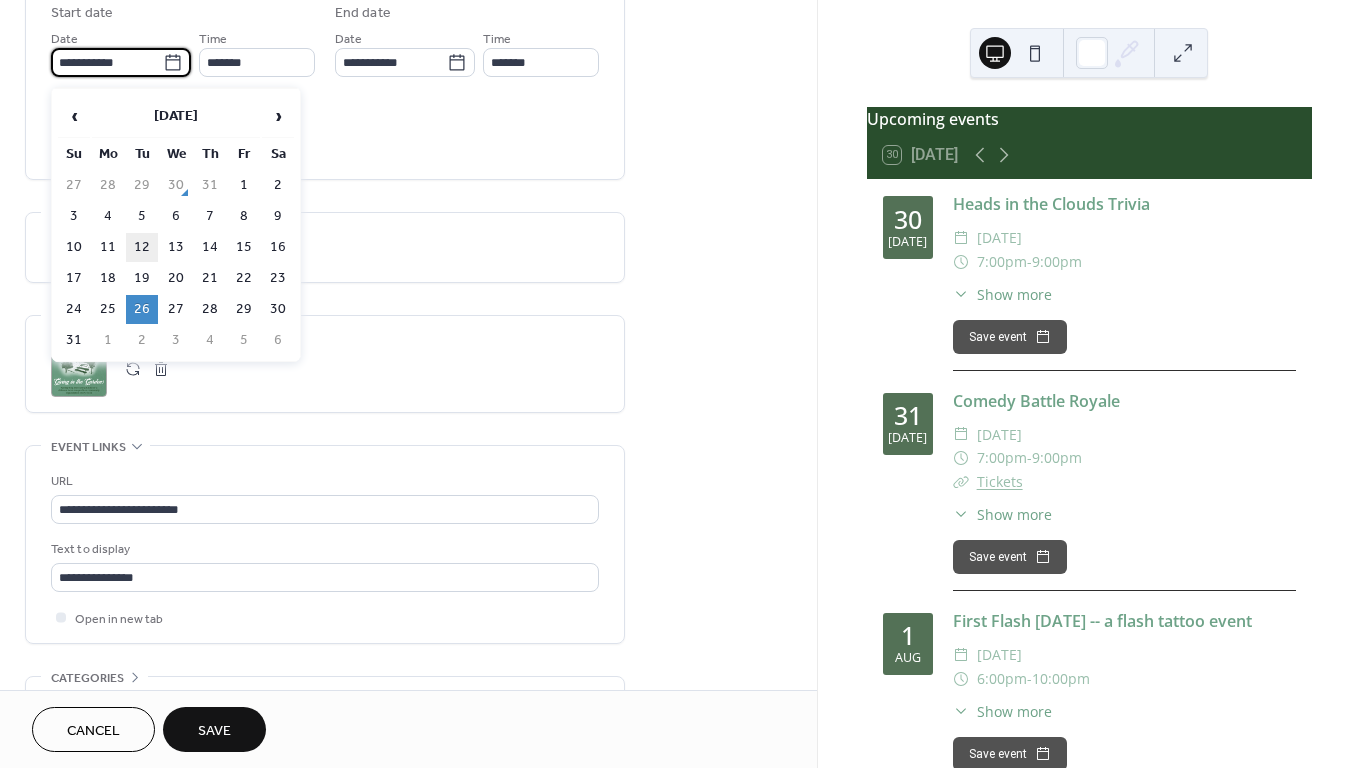 click on "12" at bounding box center [142, 247] 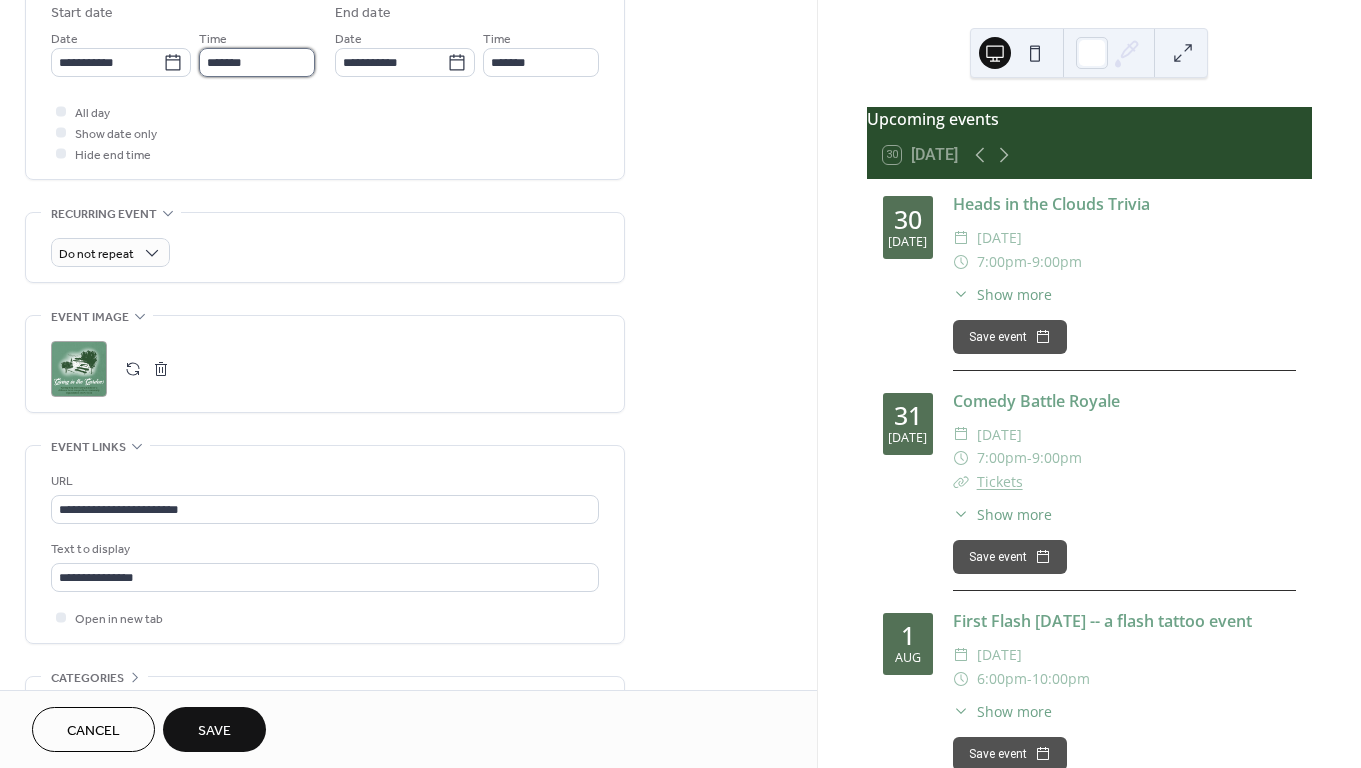 click on "*******" at bounding box center [257, 62] 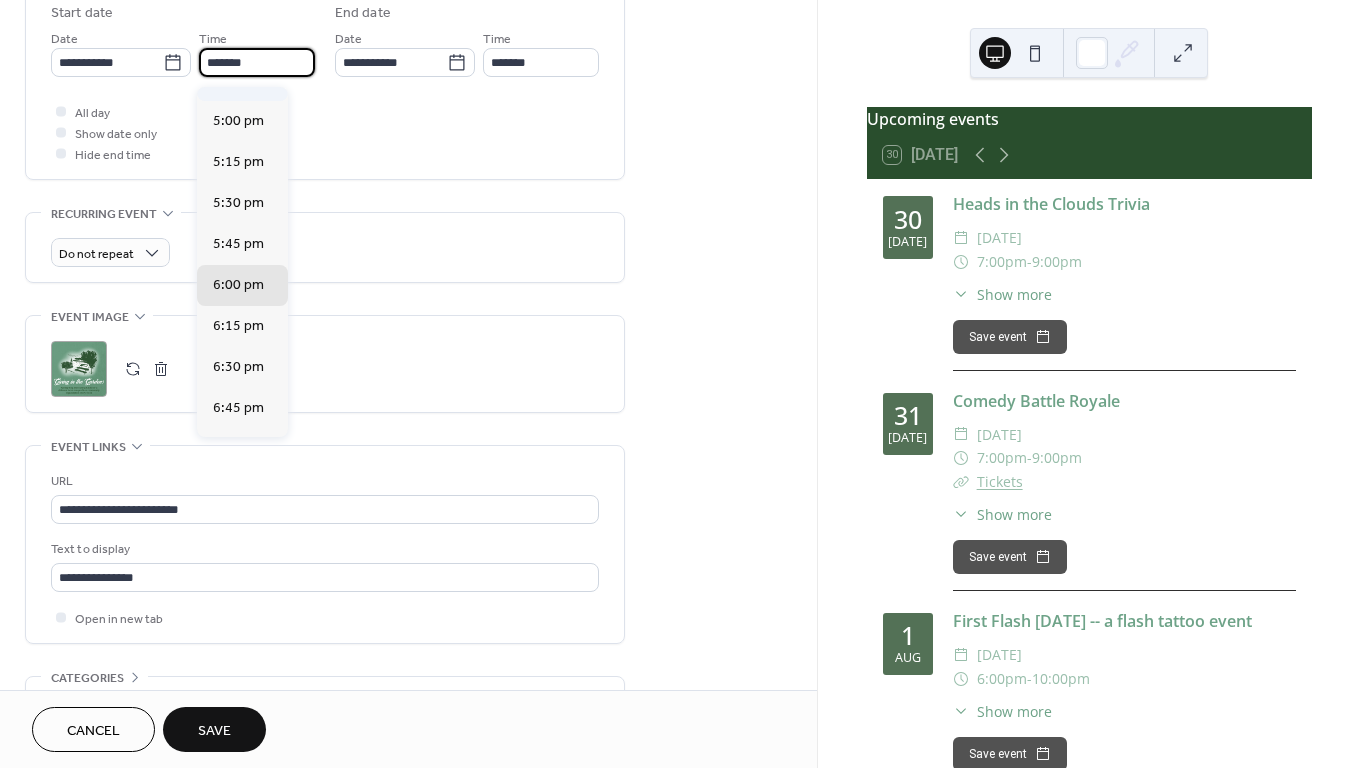 scroll, scrollTop: 2759, scrollLeft: 0, axis: vertical 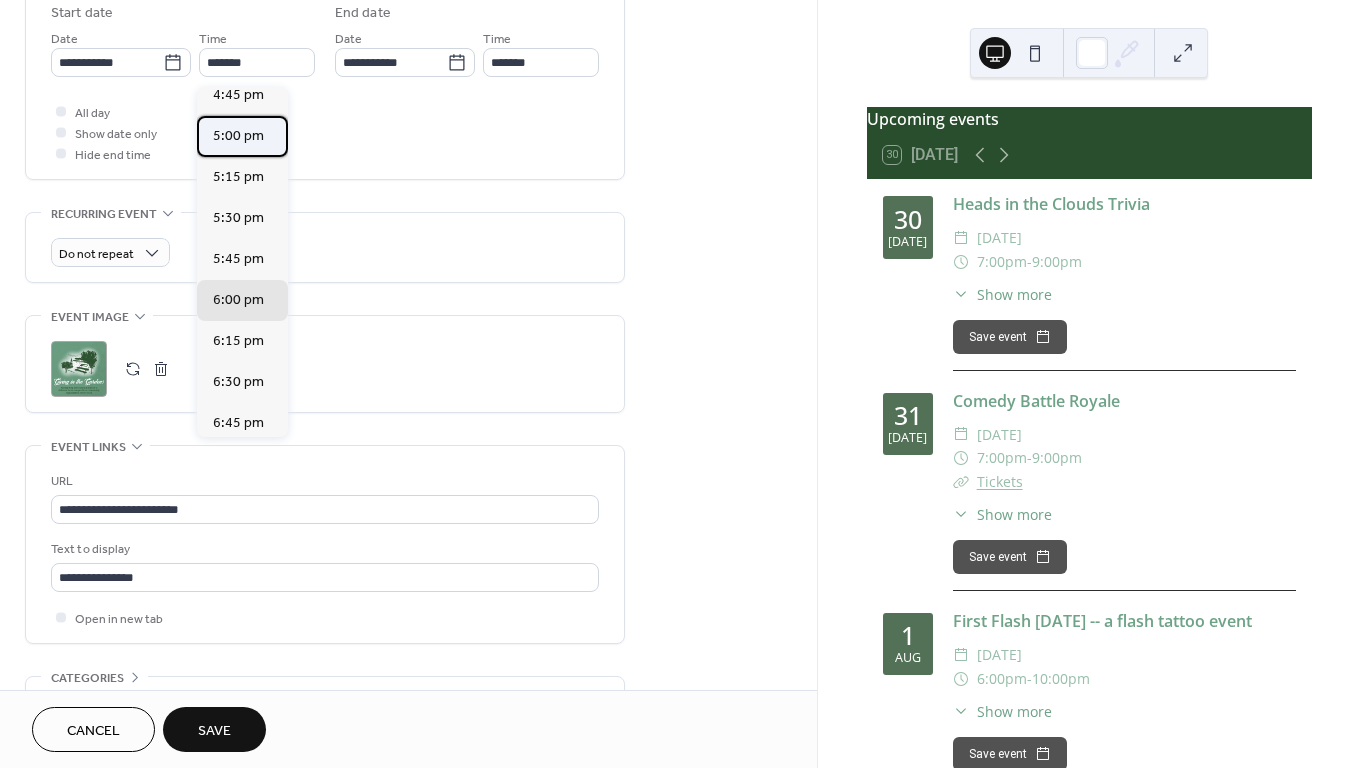 click on "5:00 pm" at bounding box center (238, 136) 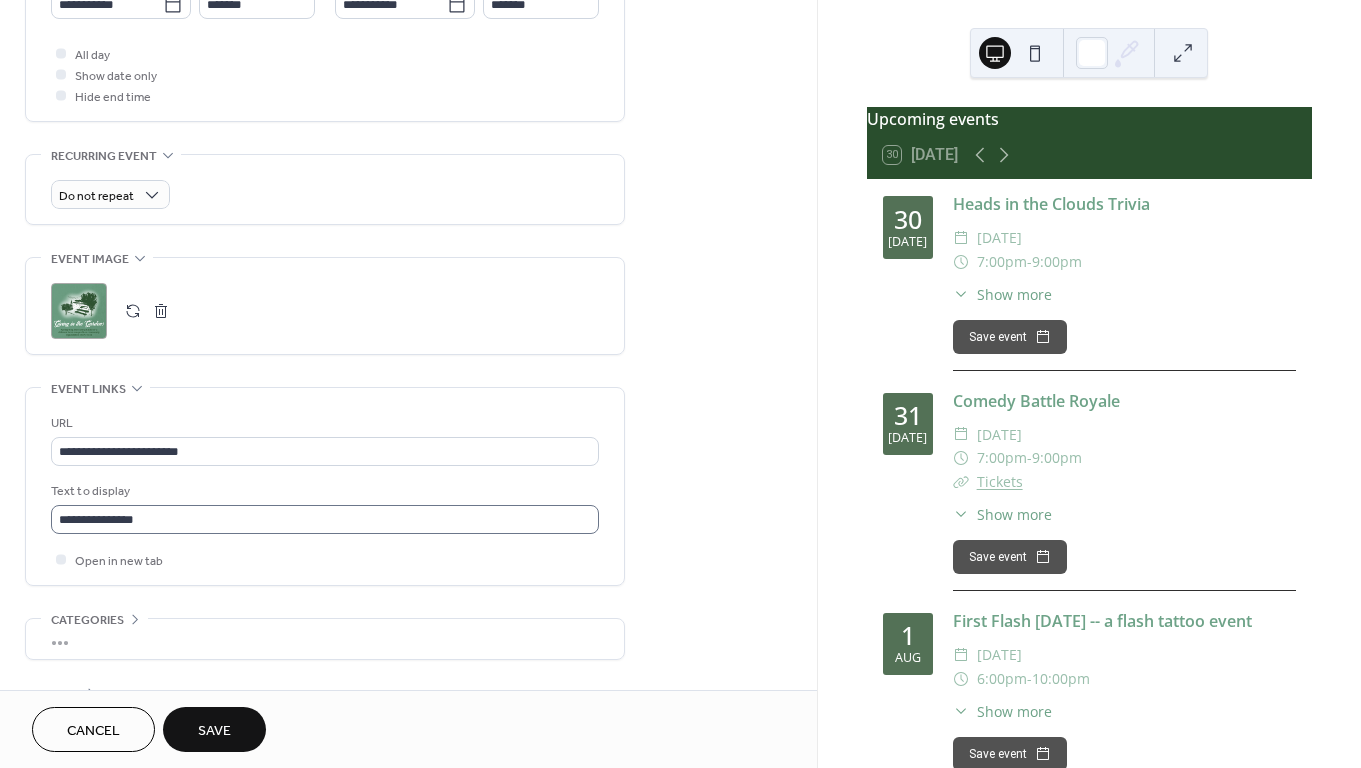 scroll, scrollTop: 743, scrollLeft: 0, axis: vertical 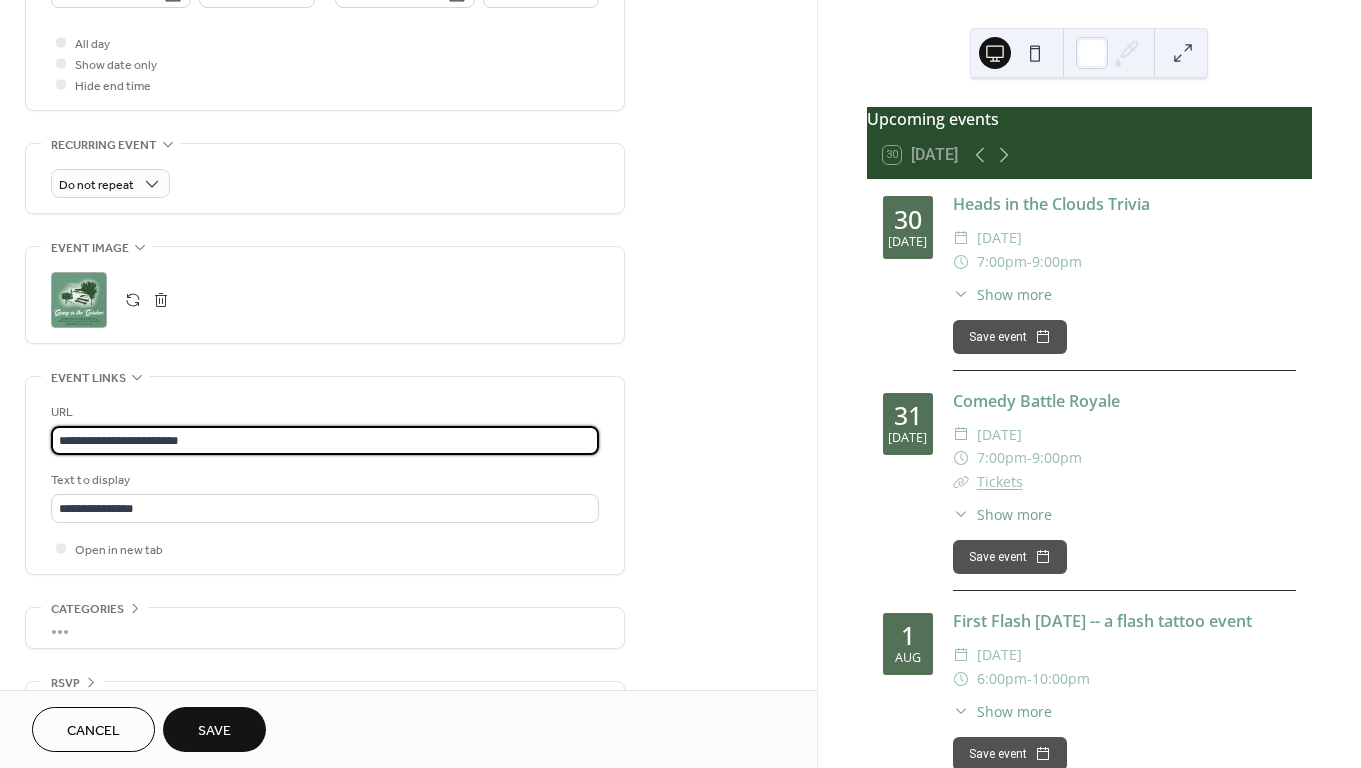 drag, startPoint x: 196, startPoint y: 442, endPoint x: 16, endPoint y: 440, distance: 180.01111 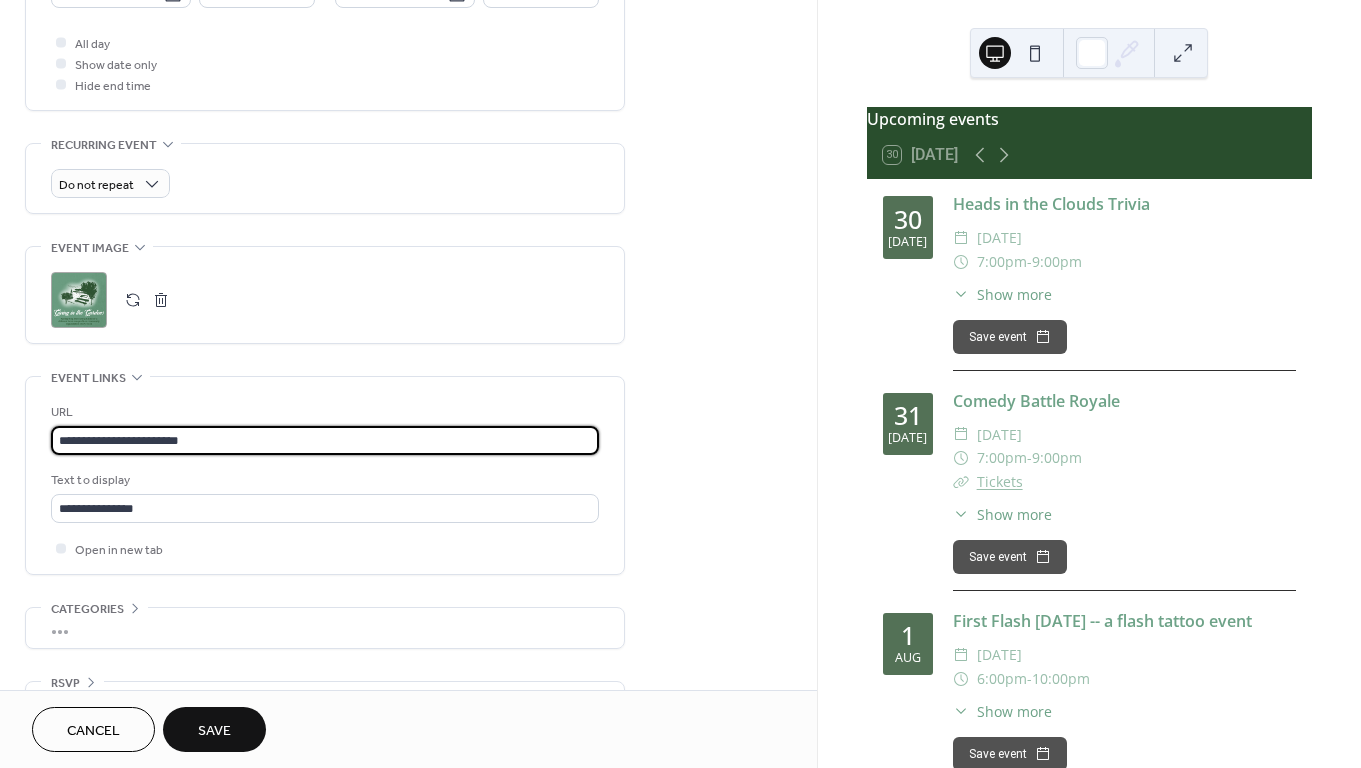 click on "**********" at bounding box center [408, 55] 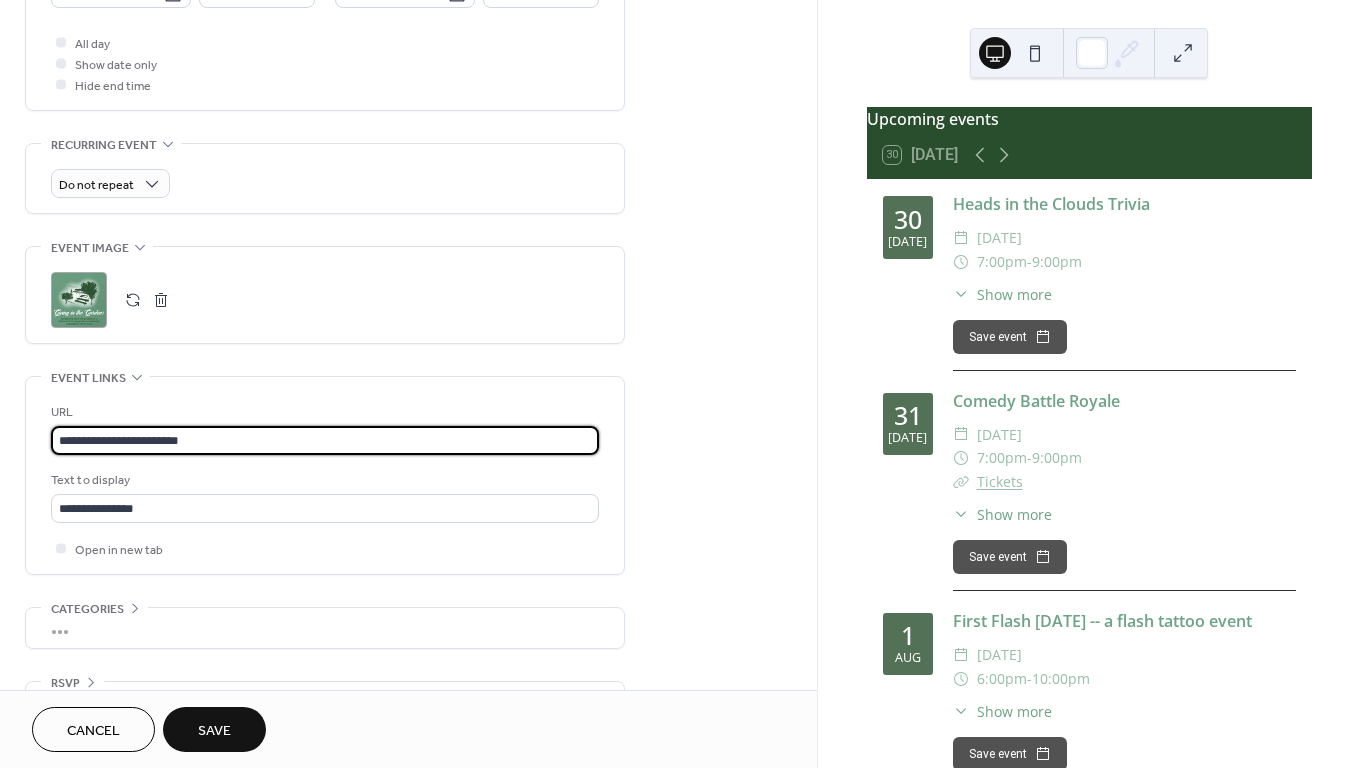 paste on "***" 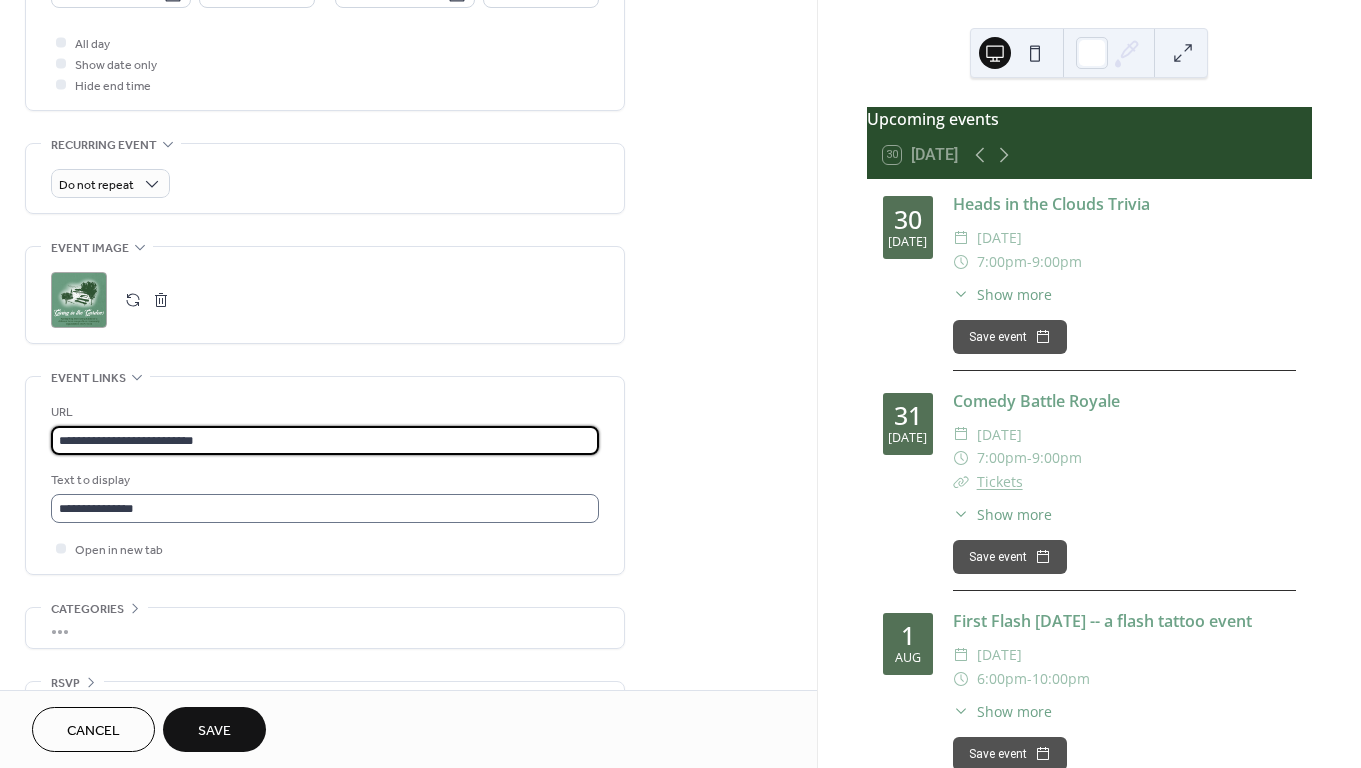 type on "**********" 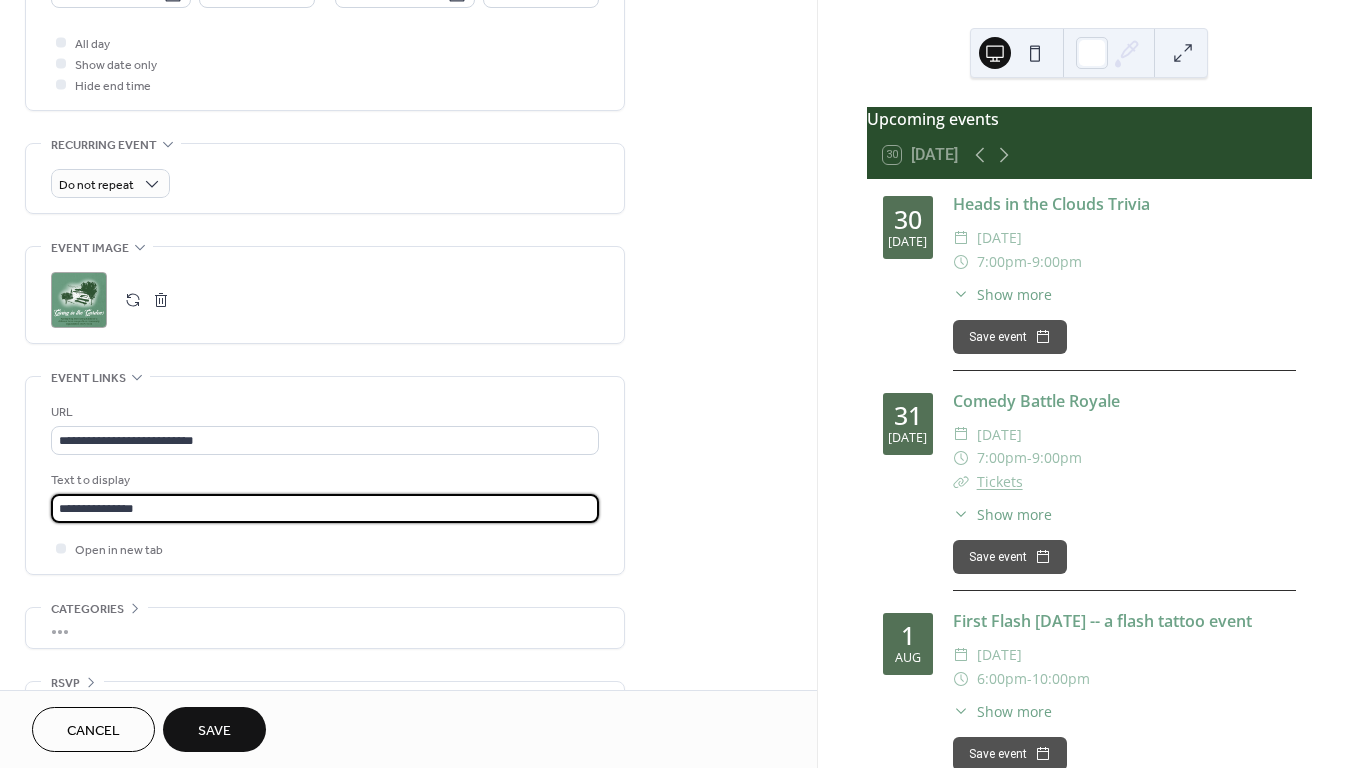 drag, startPoint x: 158, startPoint y: 520, endPoint x: 38, endPoint y: 506, distance: 120.8139 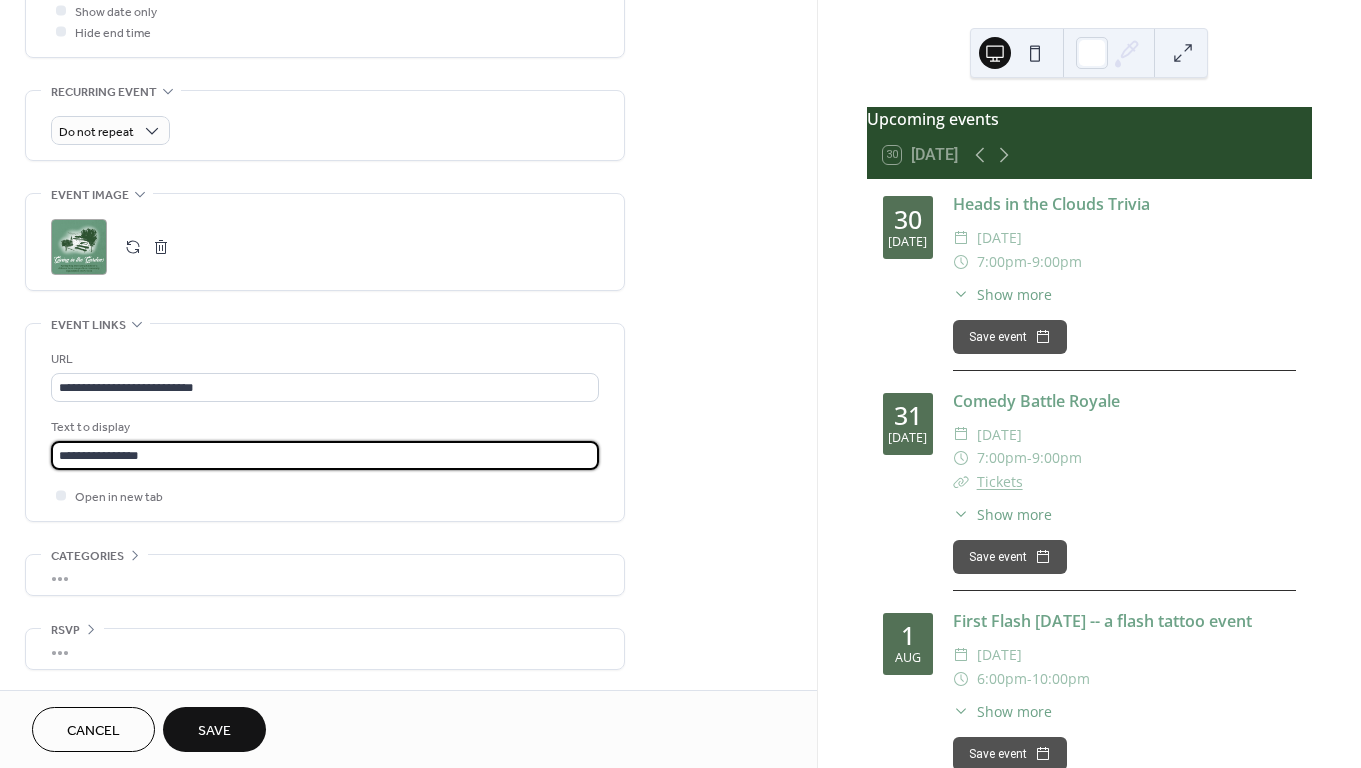 type on "**********" 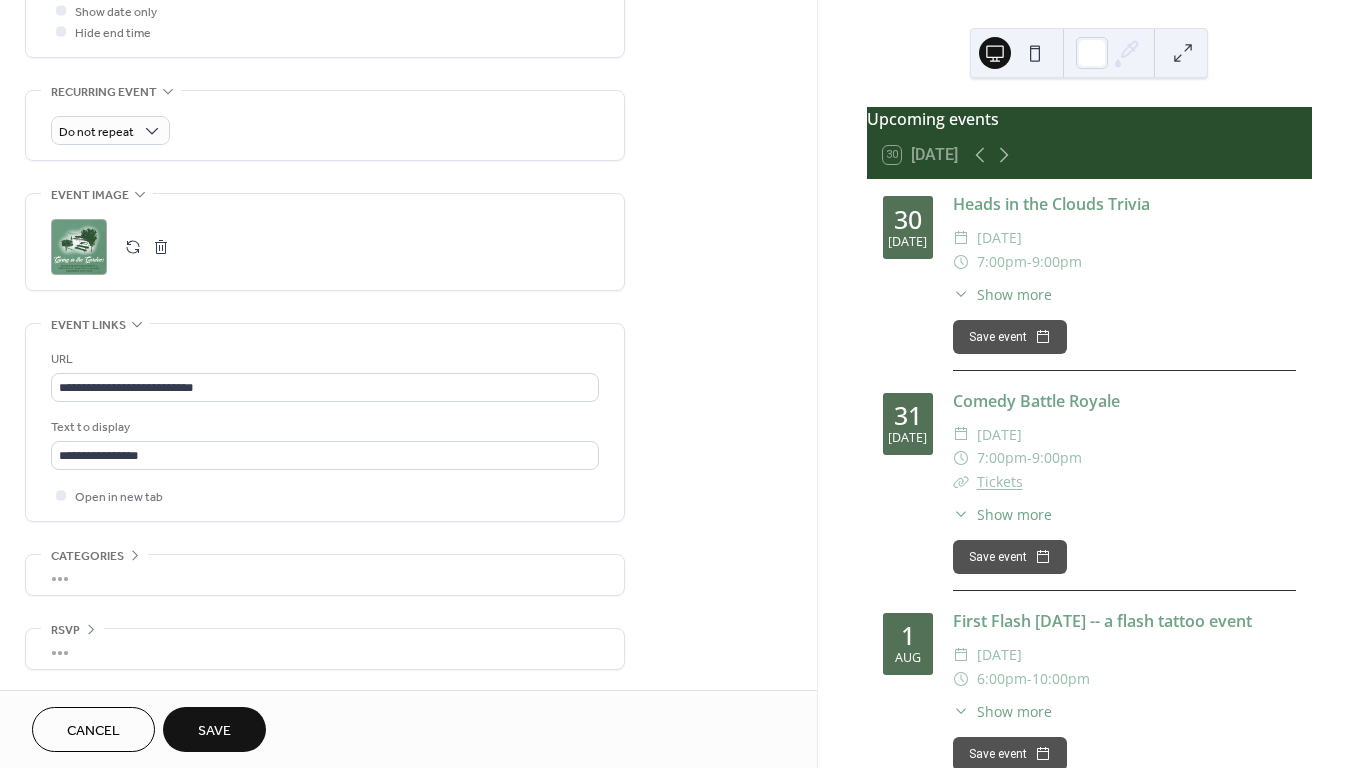 click on "Save" at bounding box center (214, 731) 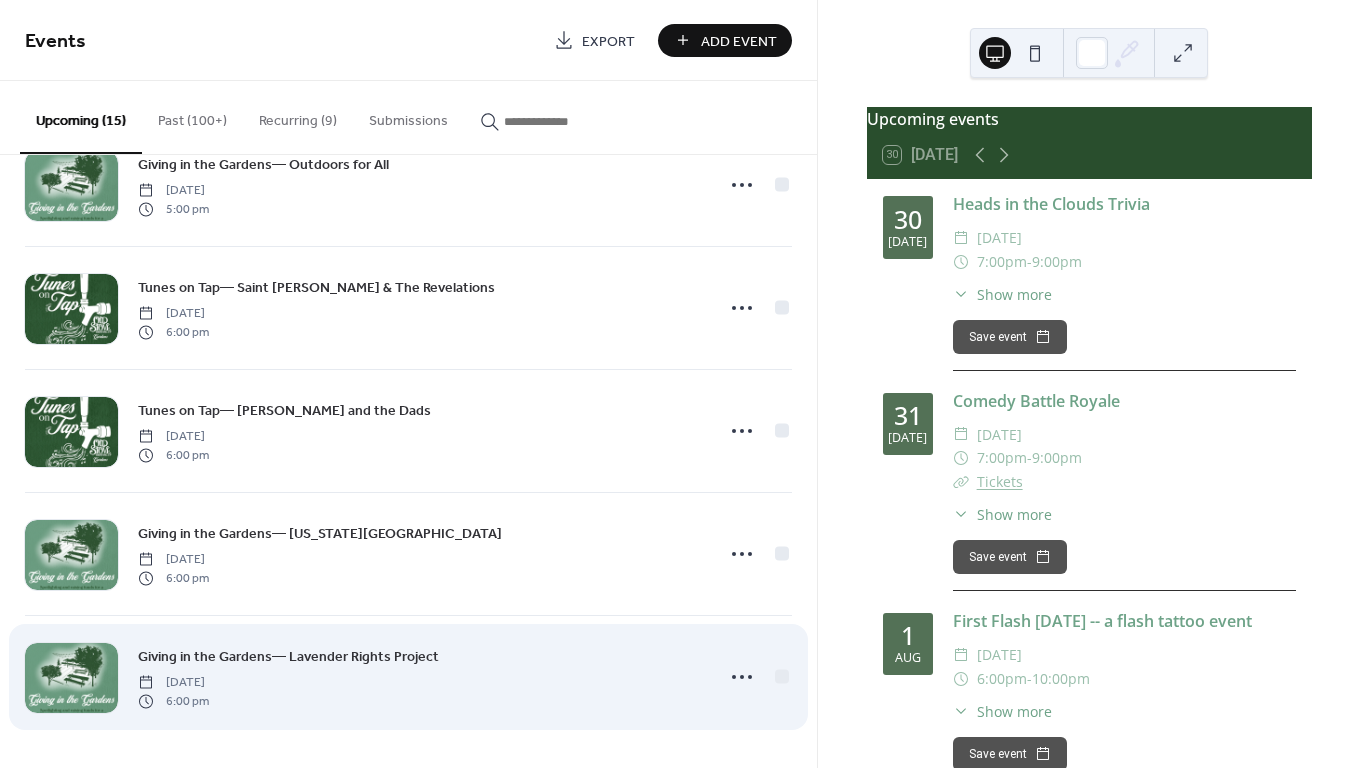 scroll, scrollTop: 1291, scrollLeft: 0, axis: vertical 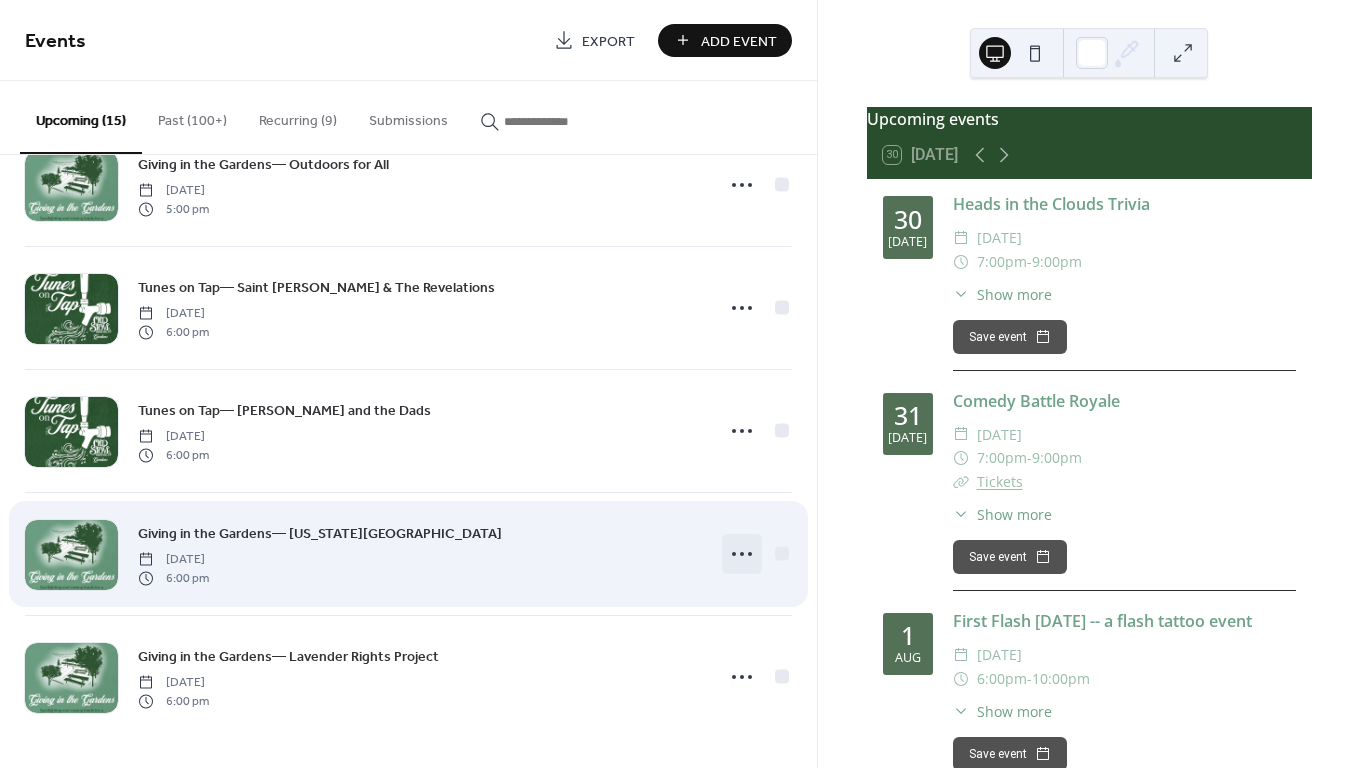 click 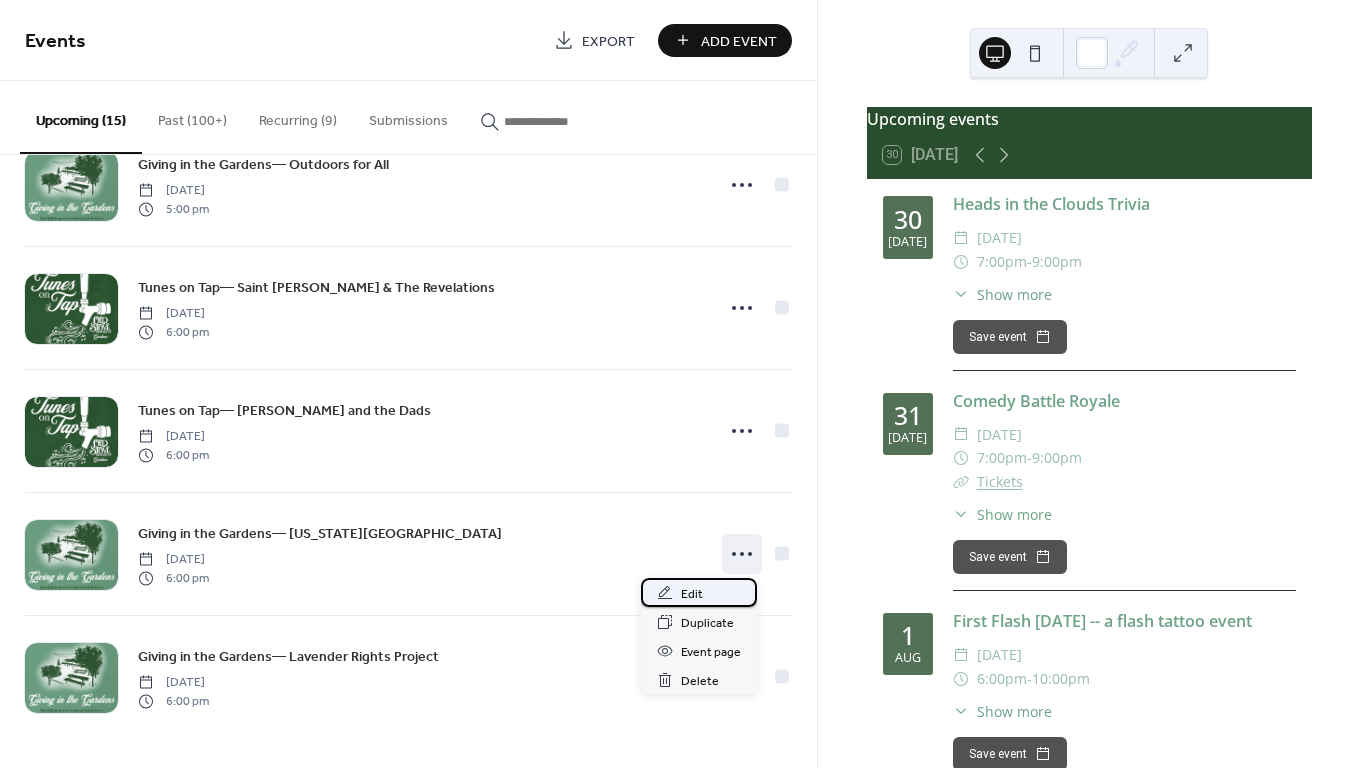 click on "Edit" at bounding box center [699, 592] 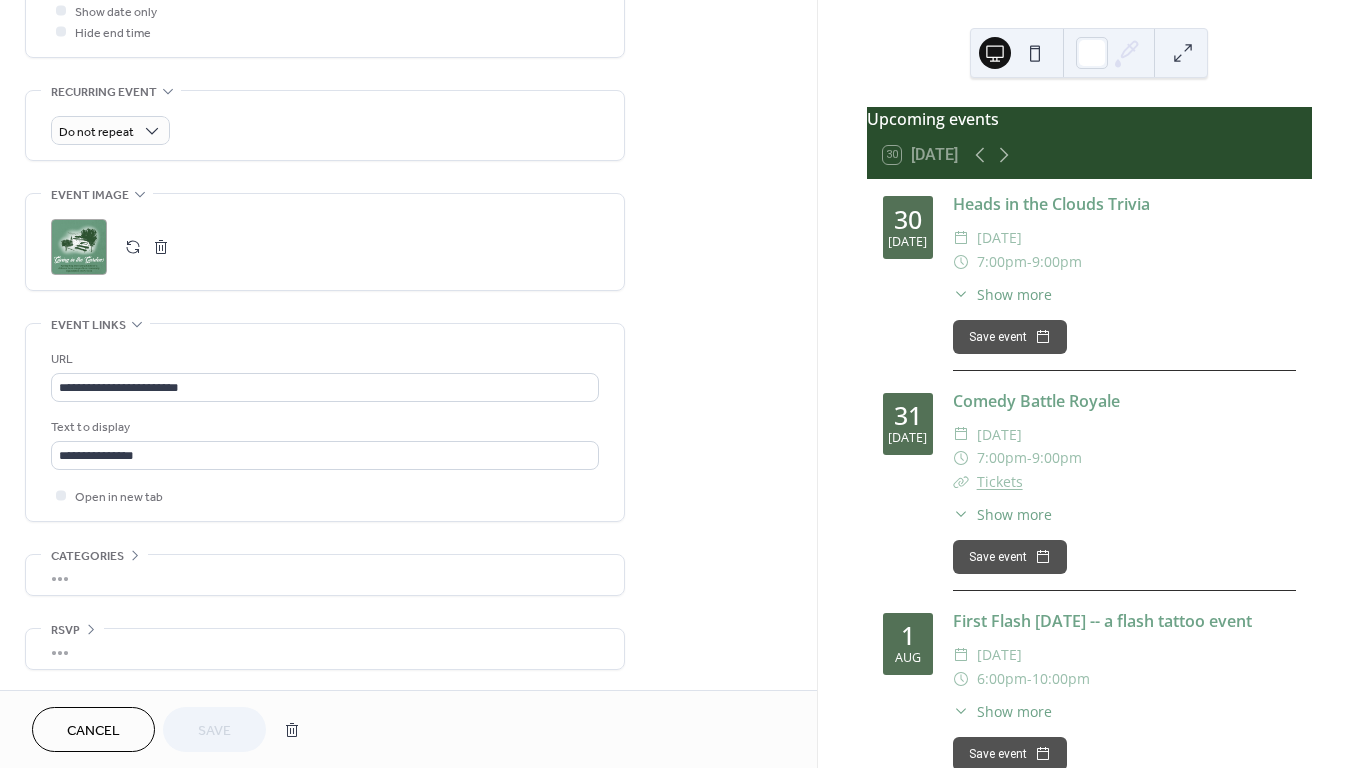 scroll, scrollTop: 806, scrollLeft: 0, axis: vertical 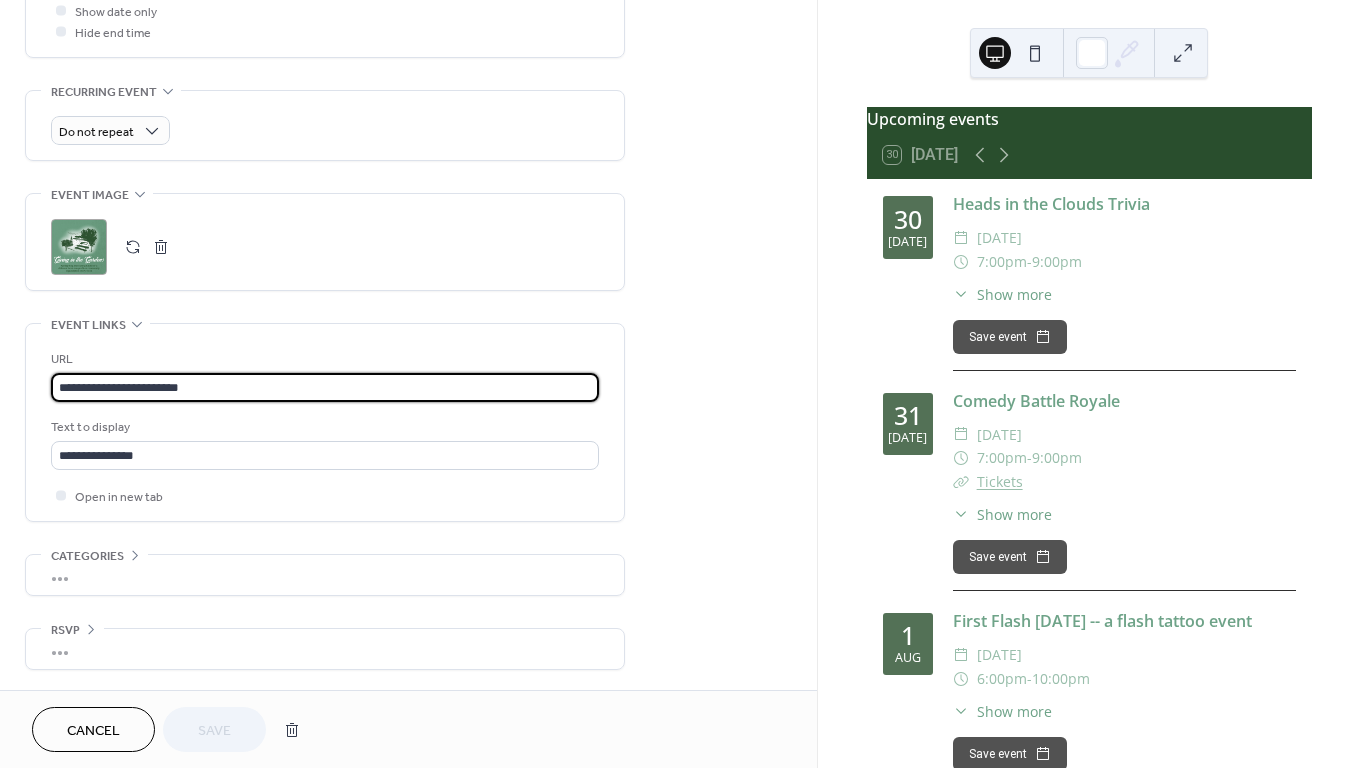 drag, startPoint x: 216, startPoint y: 391, endPoint x: 20, endPoint y: 388, distance: 196.02296 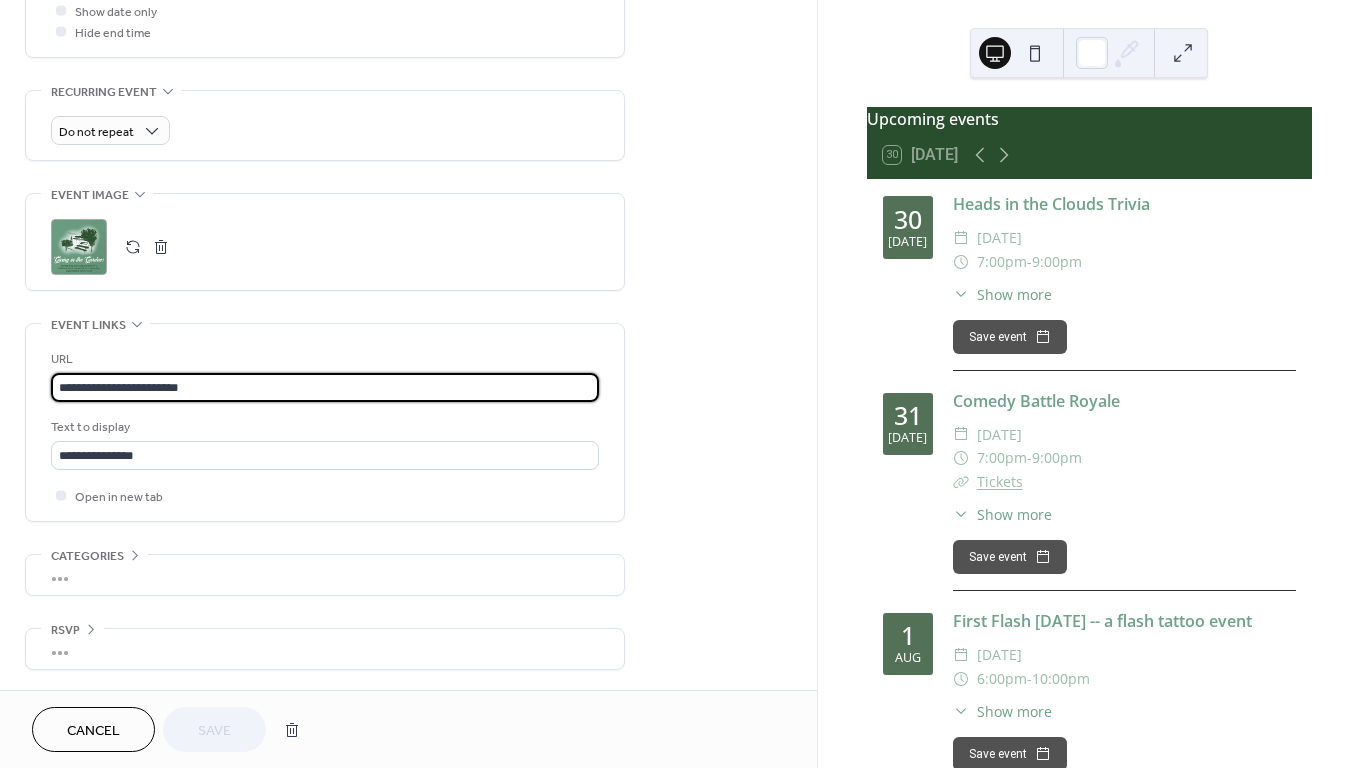 click on "**********" at bounding box center (408, 2) 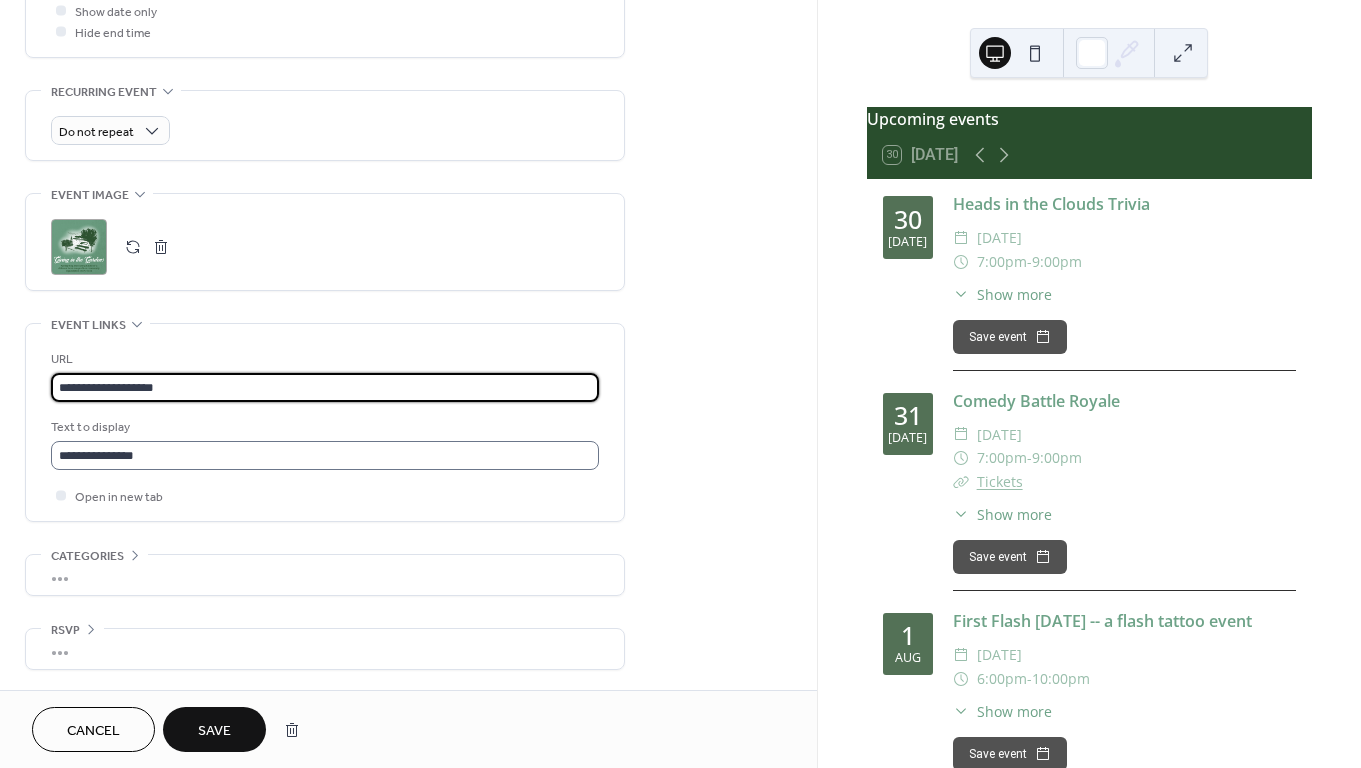 type on "**********" 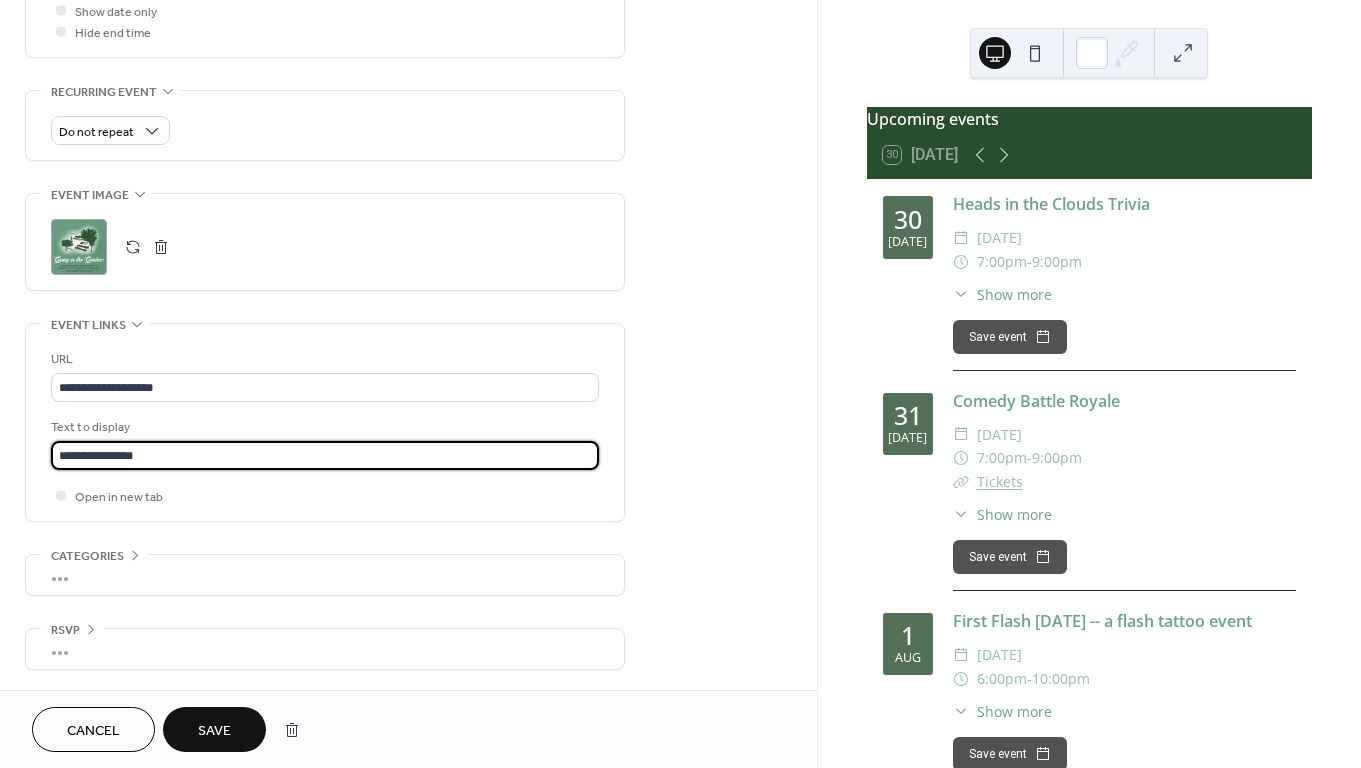 drag, startPoint x: 146, startPoint y: 450, endPoint x: 37, endPoint y: 446, distance: 109.07337 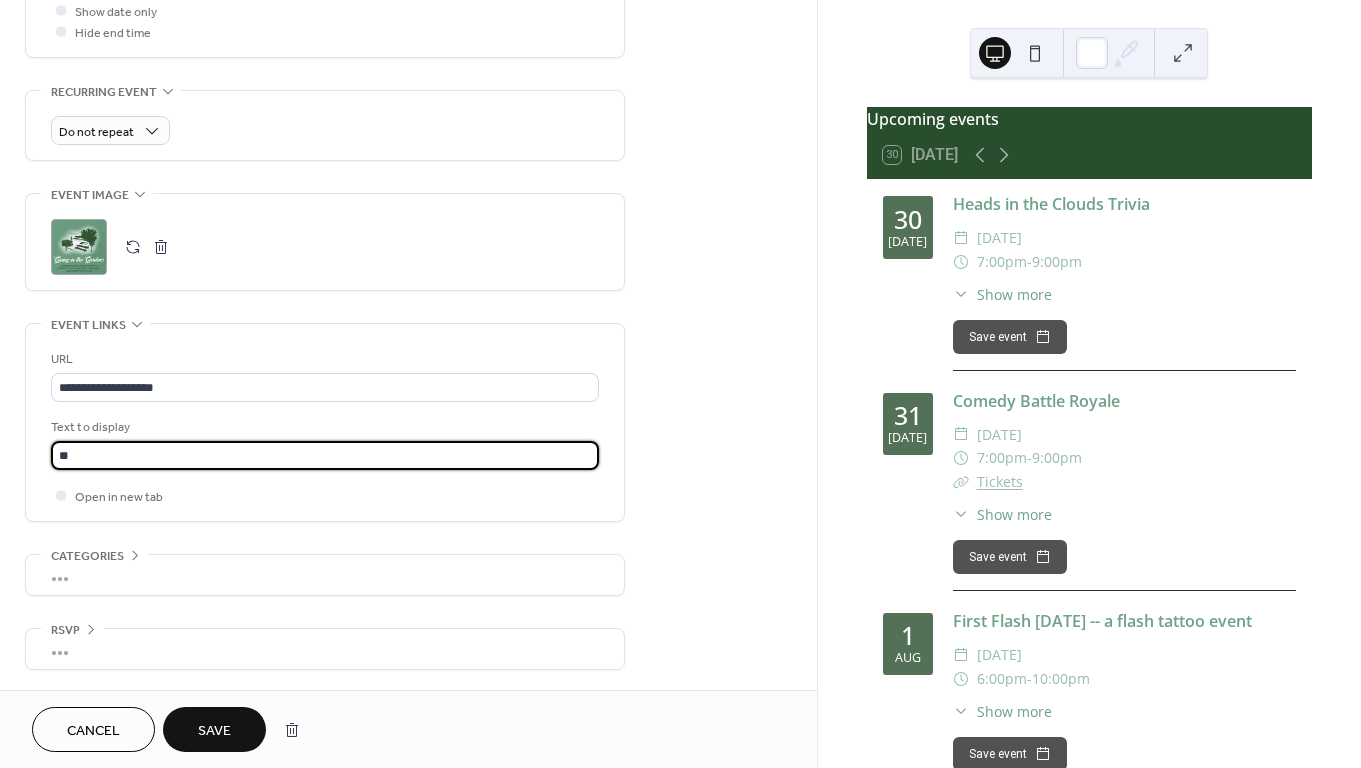 type on "*" 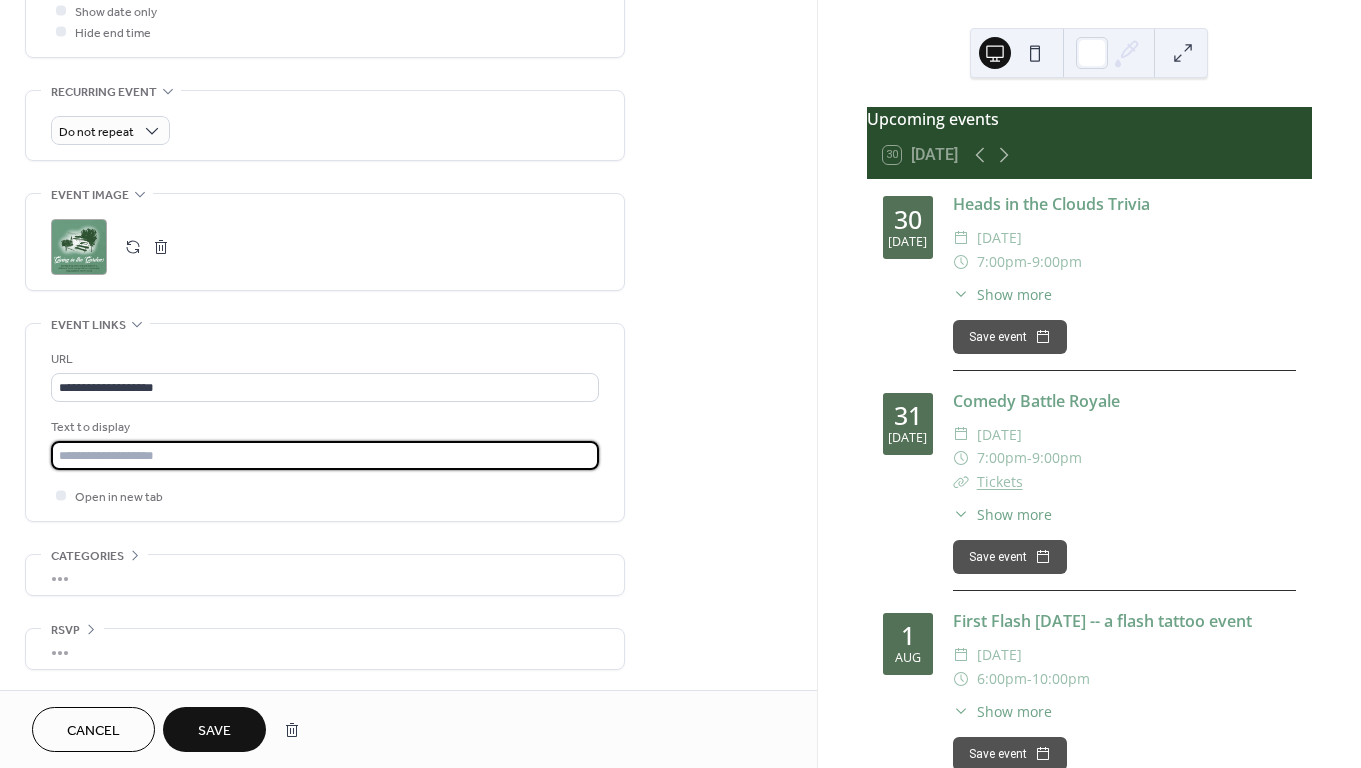 type on "*" 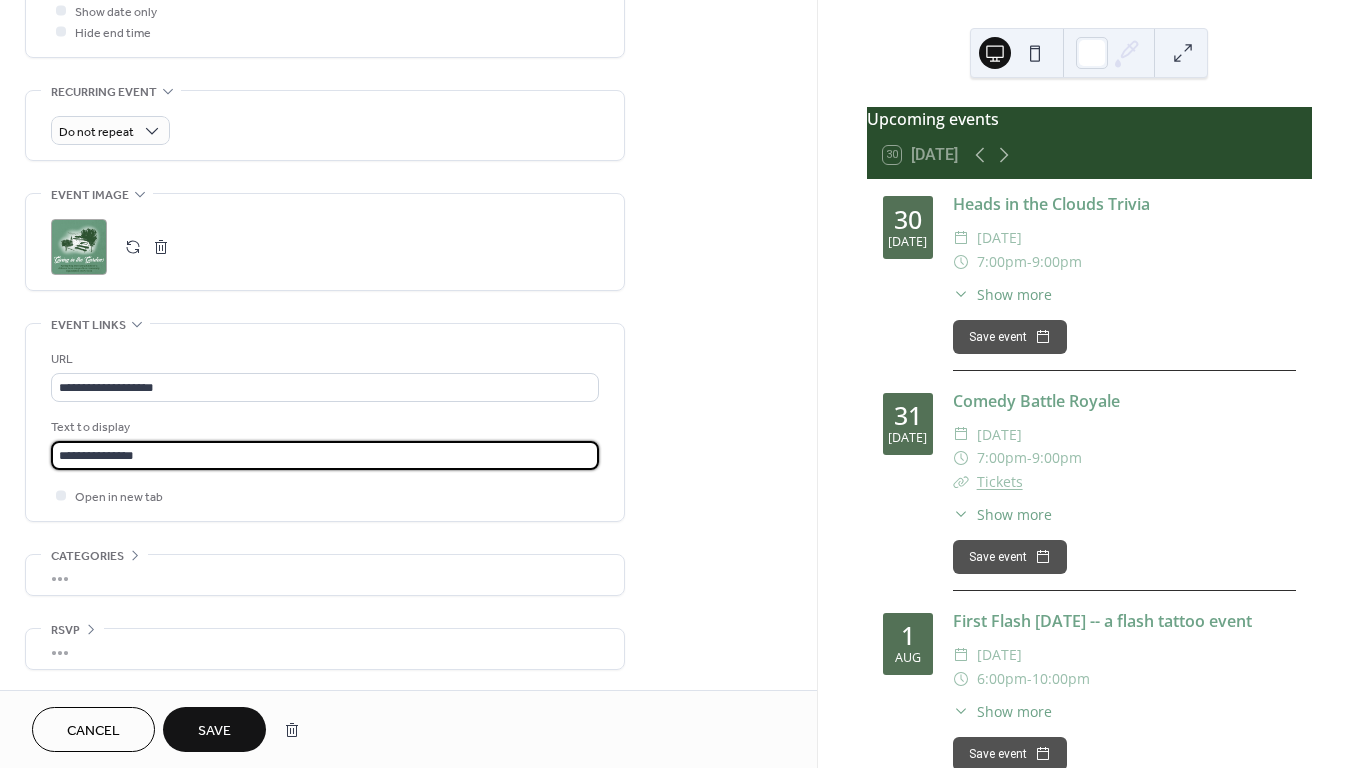 type on "**********" 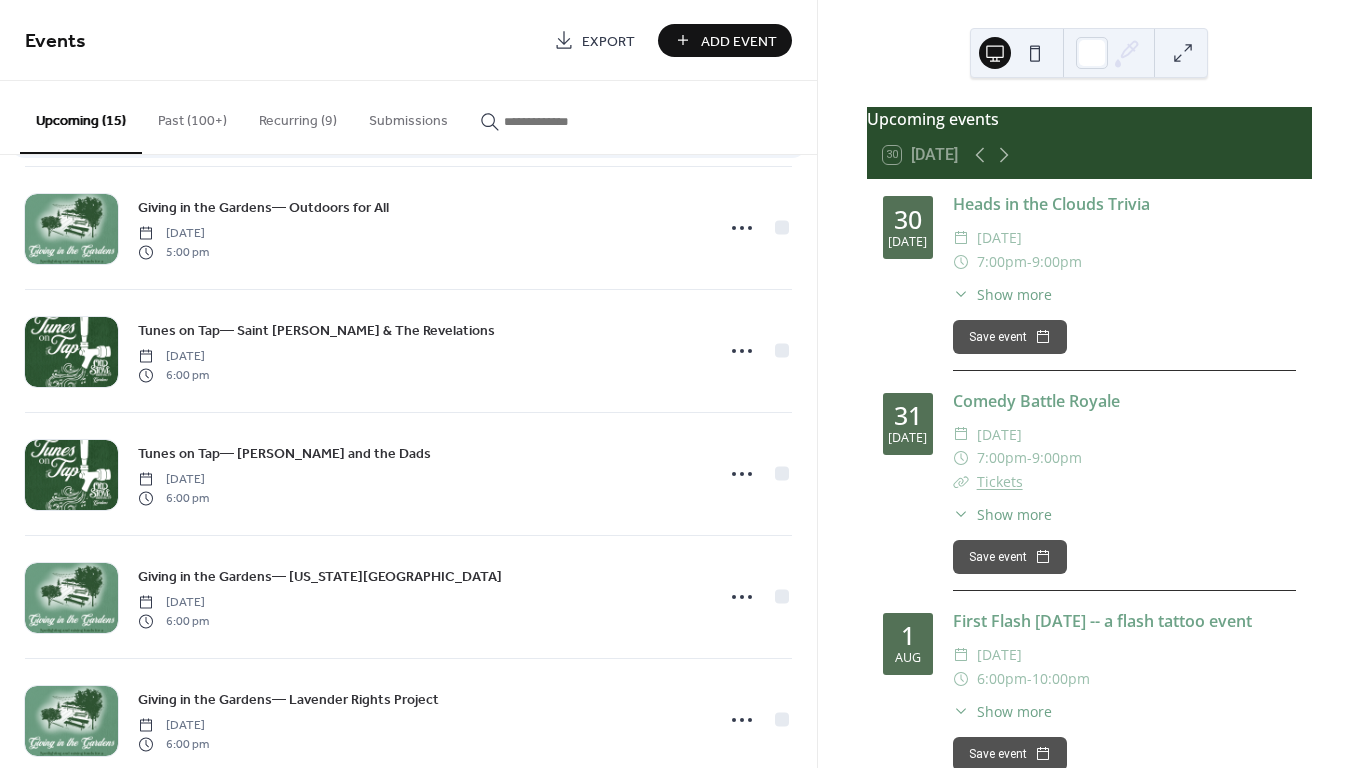 scroll, scrollTop: 1291, scrollLeft: 0, axis: vertical 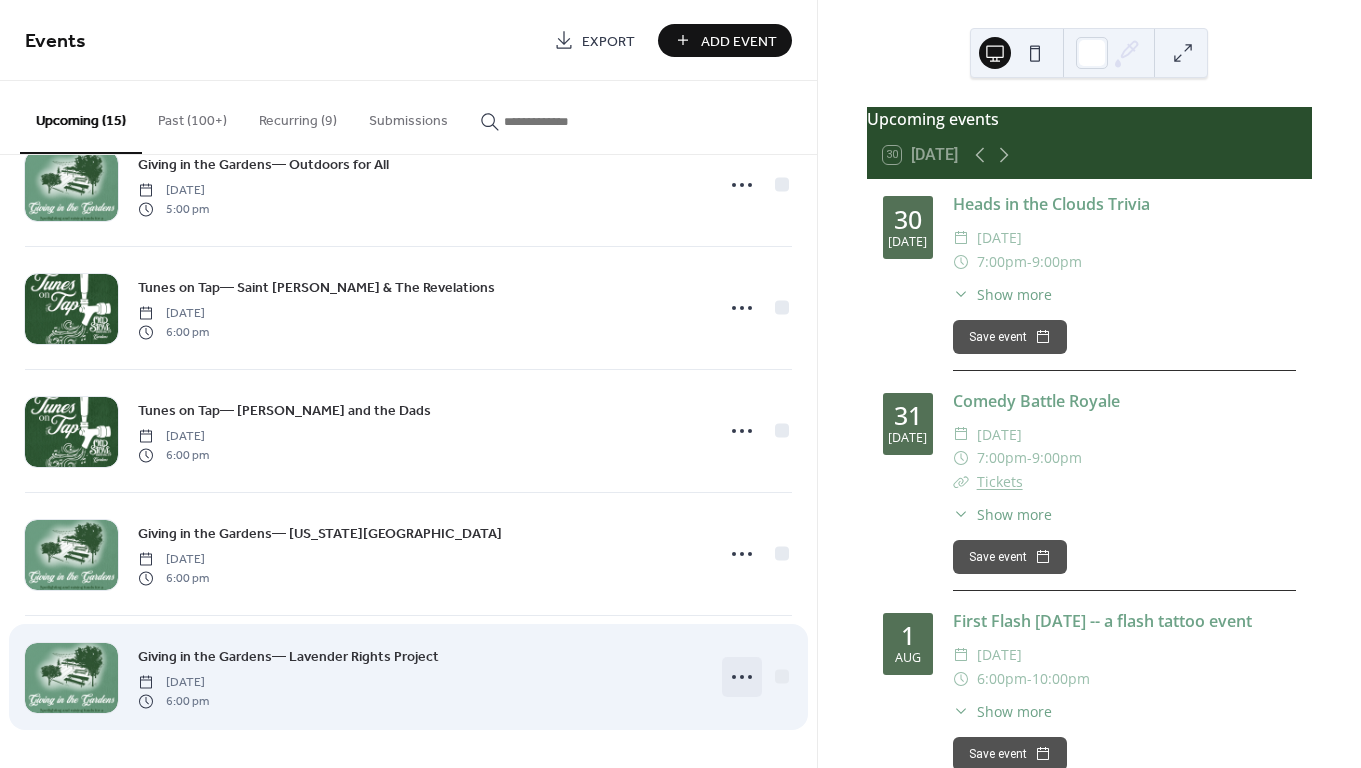 click 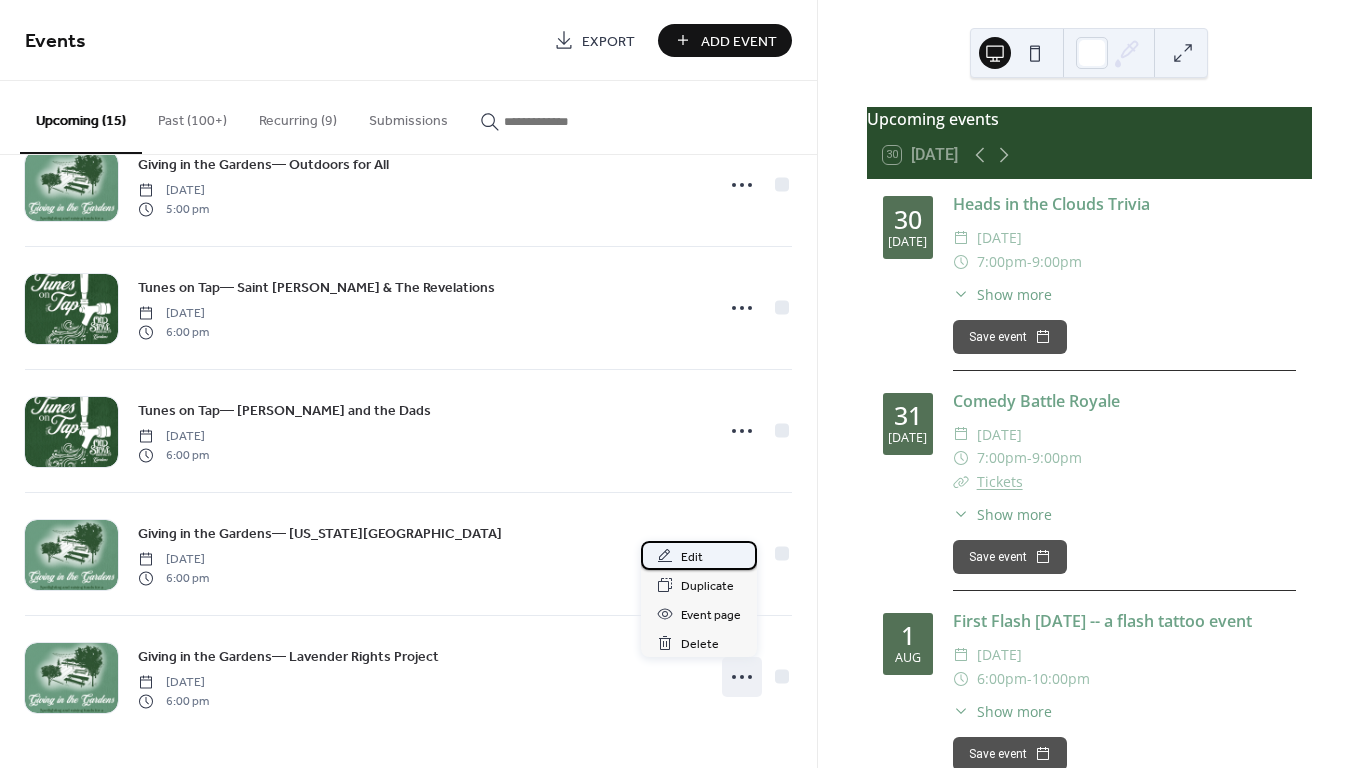 click on "Edit" at bounding box center (692, 557) 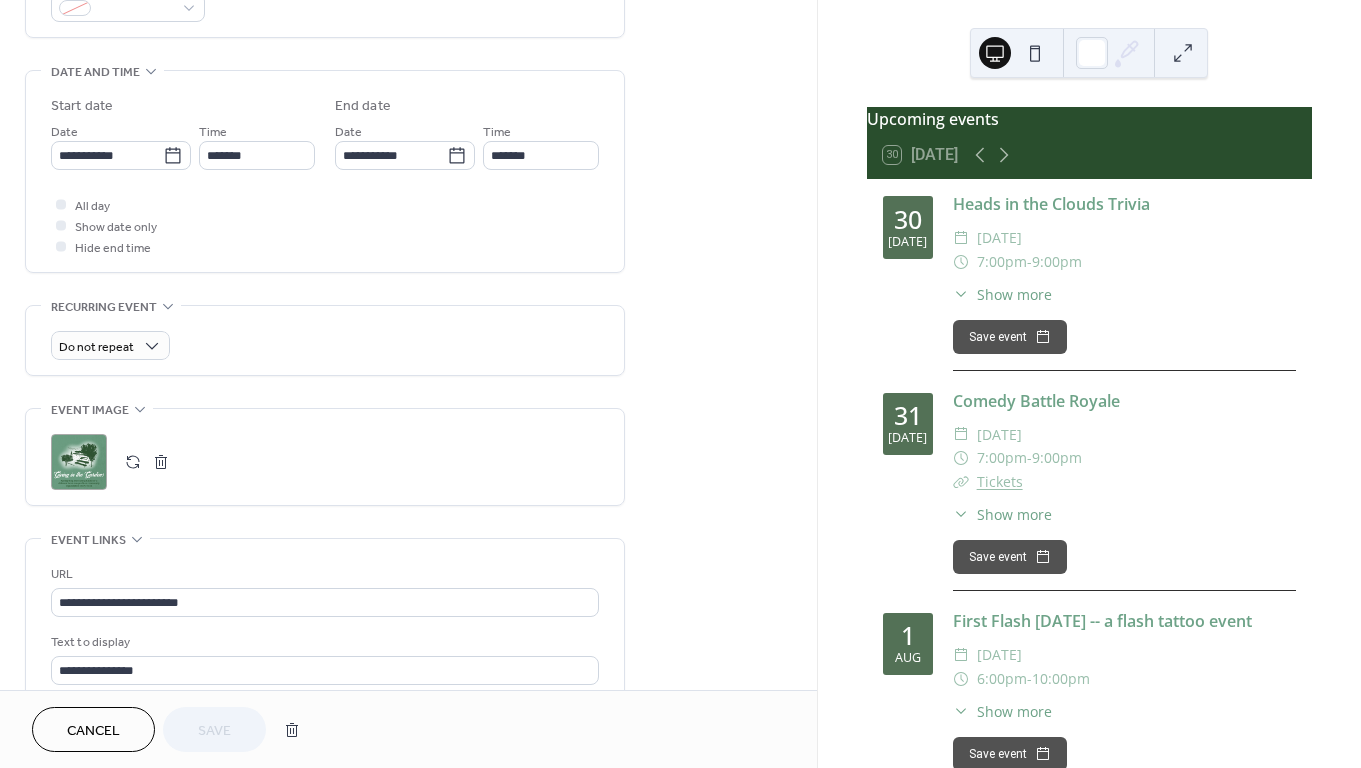 scroll, scrollTop: 622, scrollLeft: 0, axis: vertical 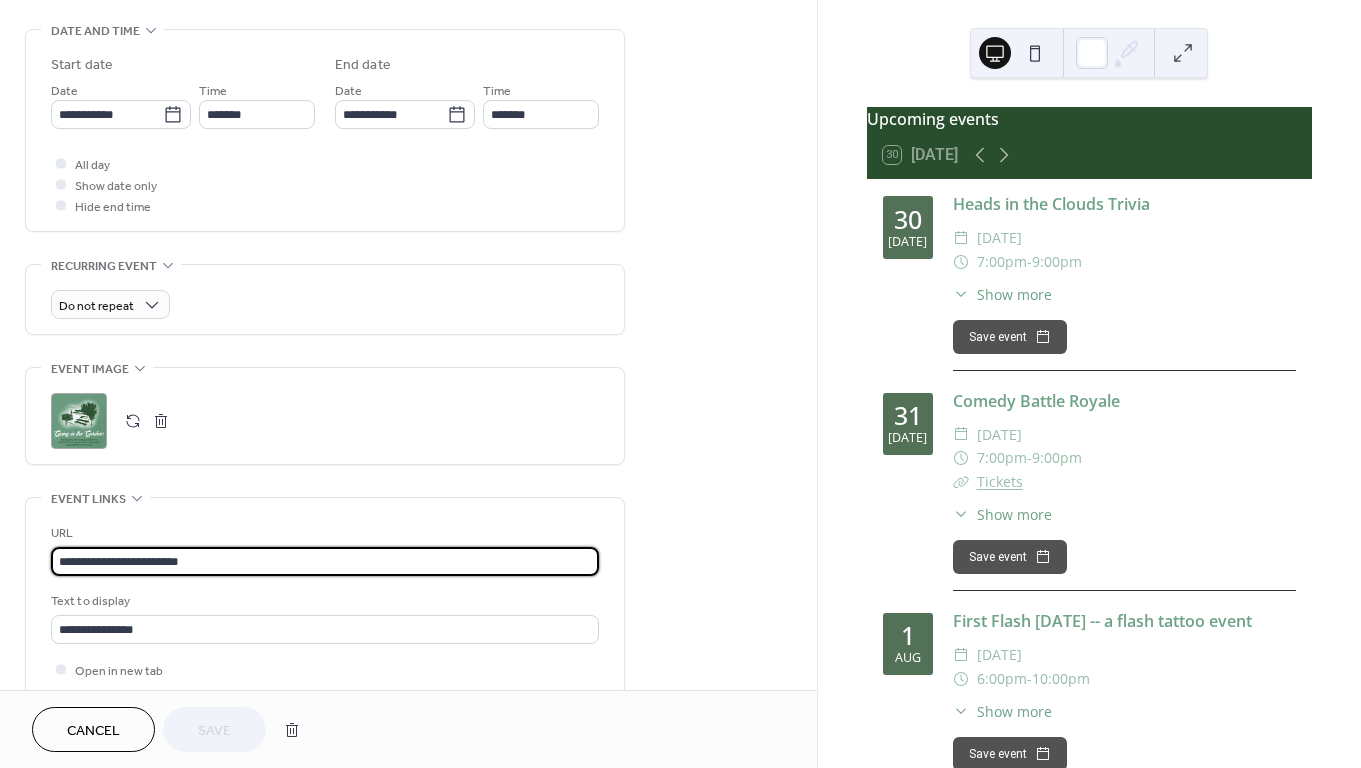 drag, startPoint x: 223, startPoint y: 576, endPoint x: 39, endPoint y: 568, distance: 184.17383 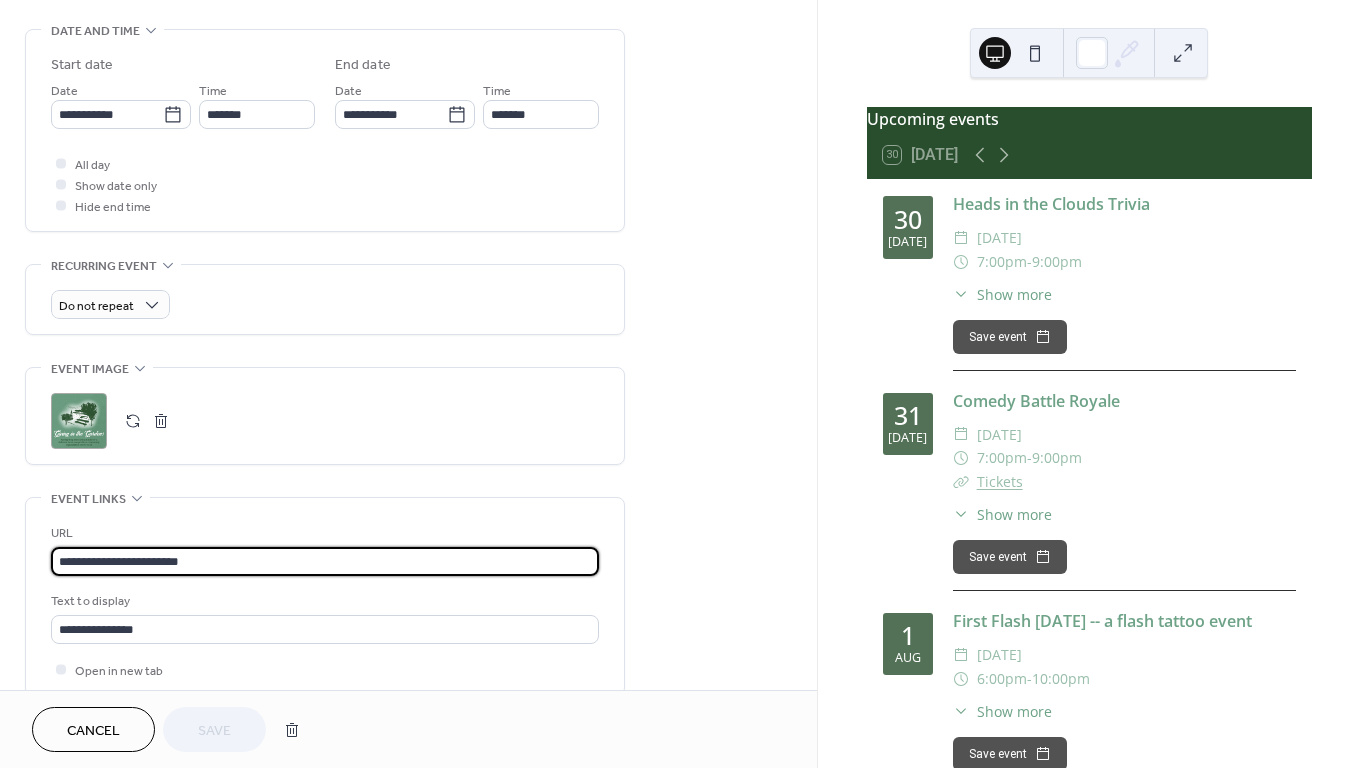 click on "**********" at bounding box center [325, 596] 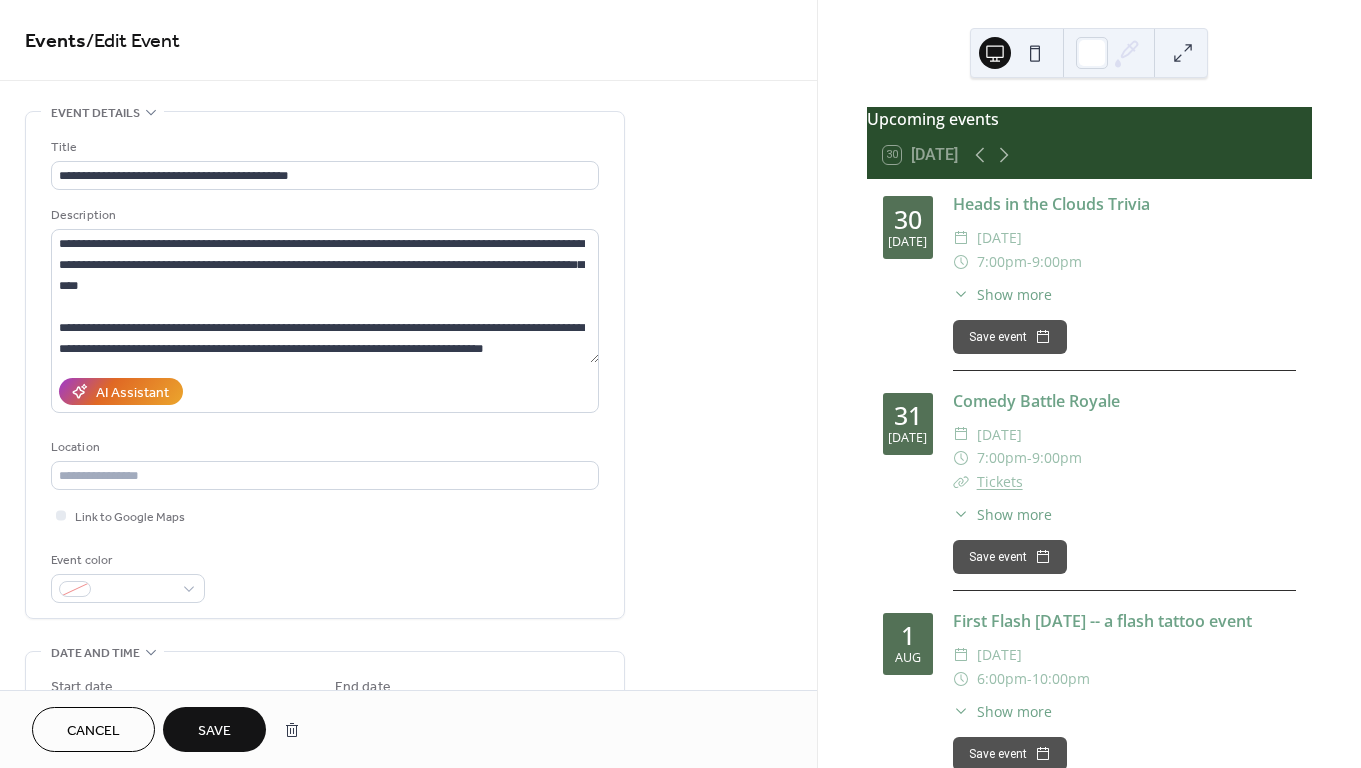 scroll, scrollTop: 0, scrollLeft: 0, axis: both 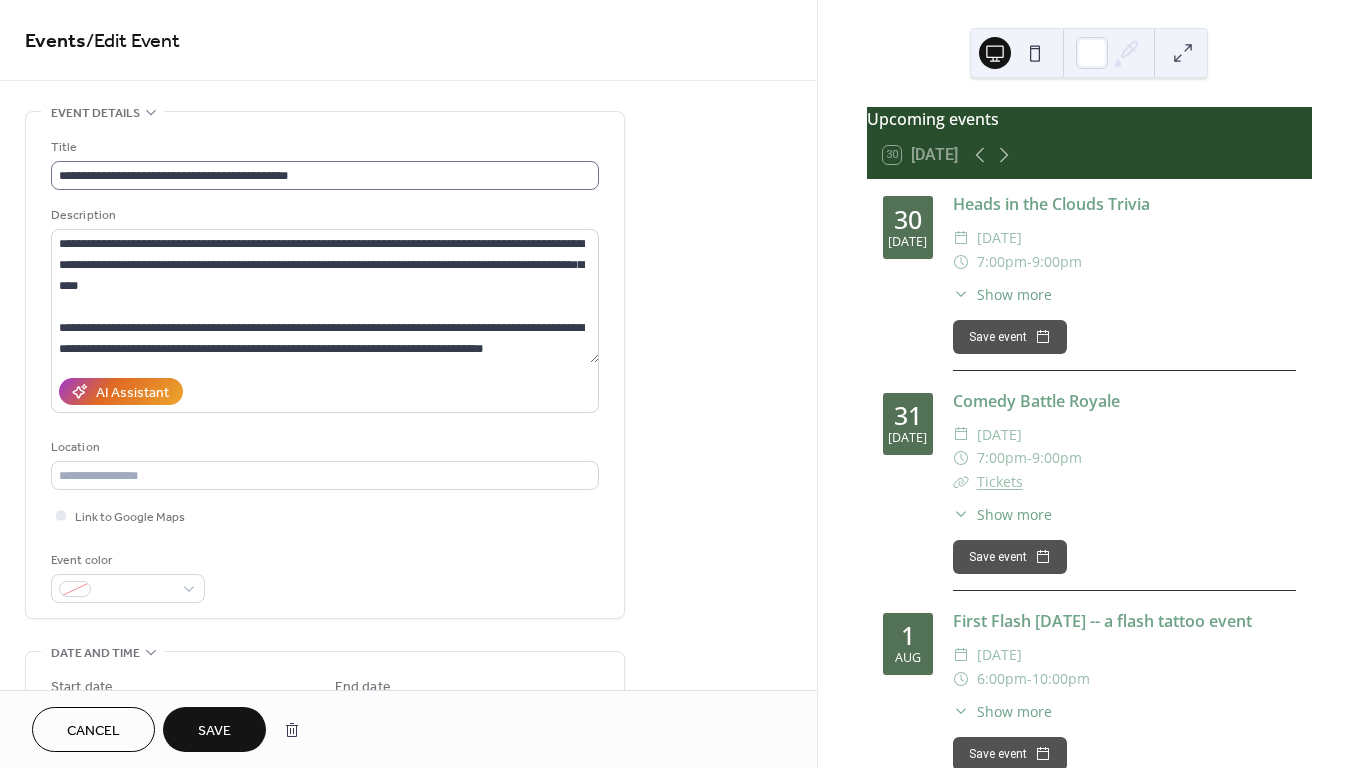 type on "**********" 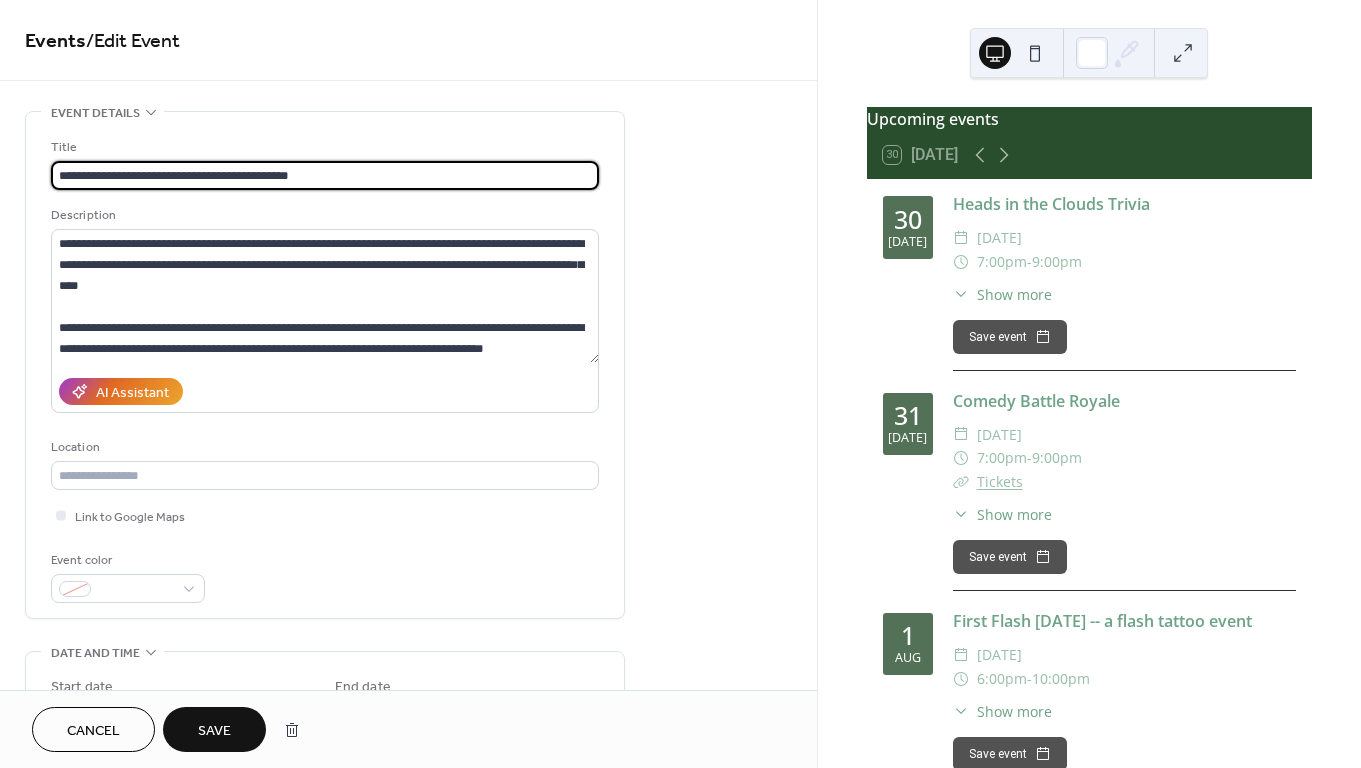 drag, startPoint x: 322, startPoint y: 178, endPoint x: 184, endPoint y: 174, distance: 138.05795 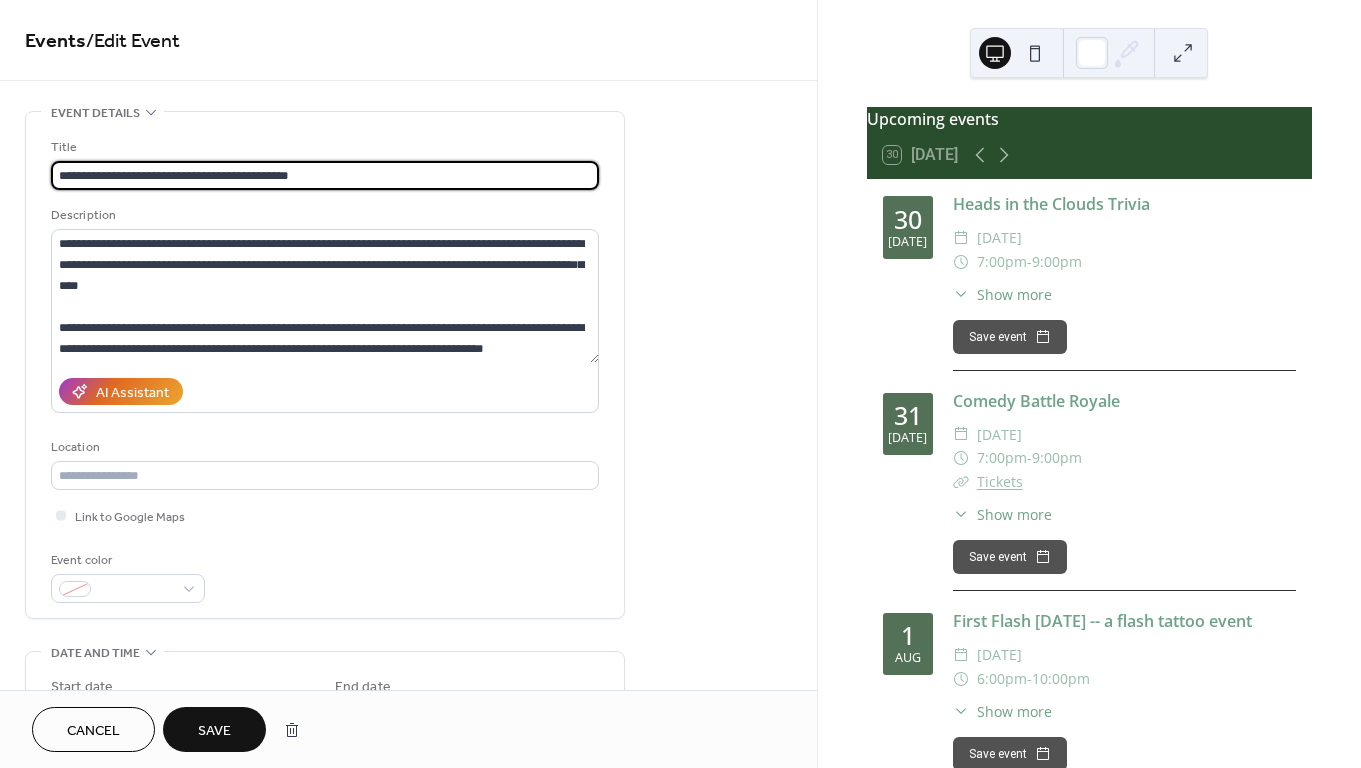 click on "**********" at bounding box center [325, 175] 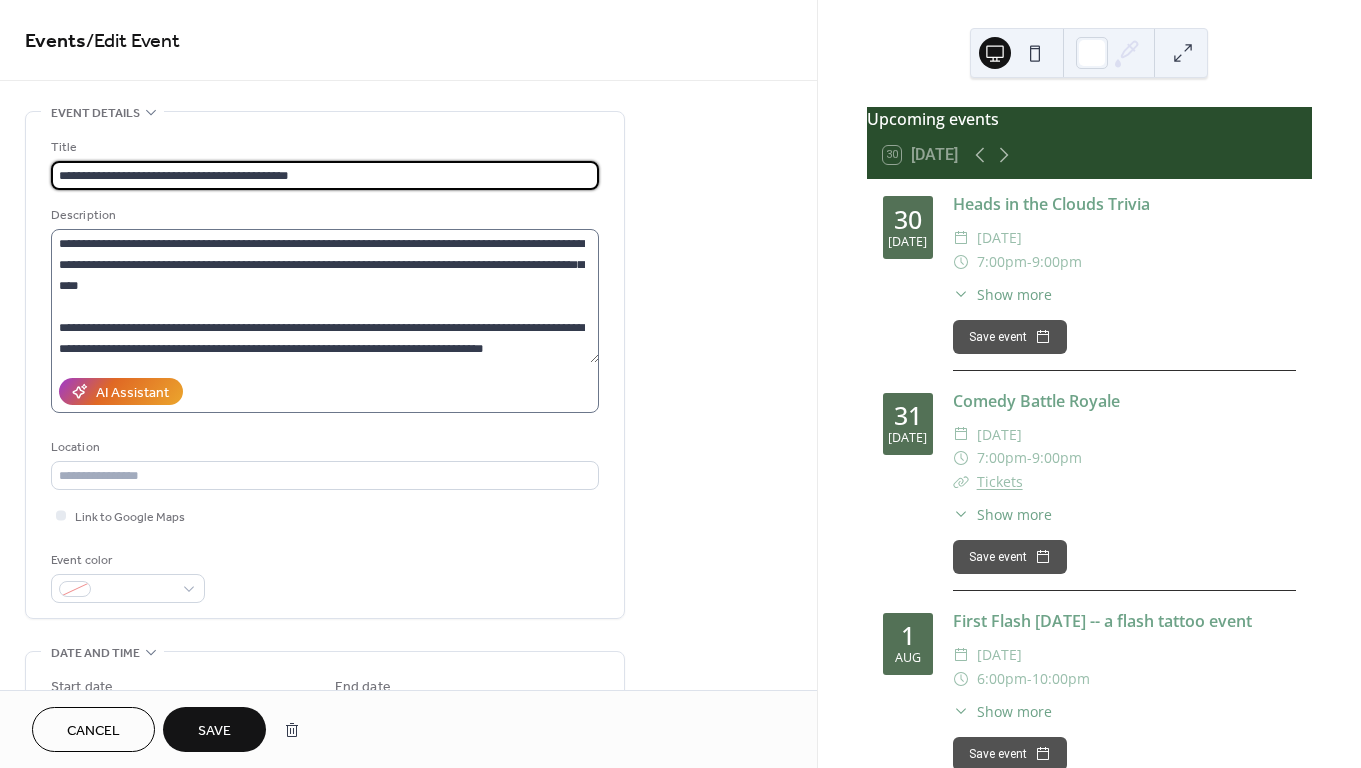 scroll, scrollTop: 806, scrollLeft: 0, axis: vertical 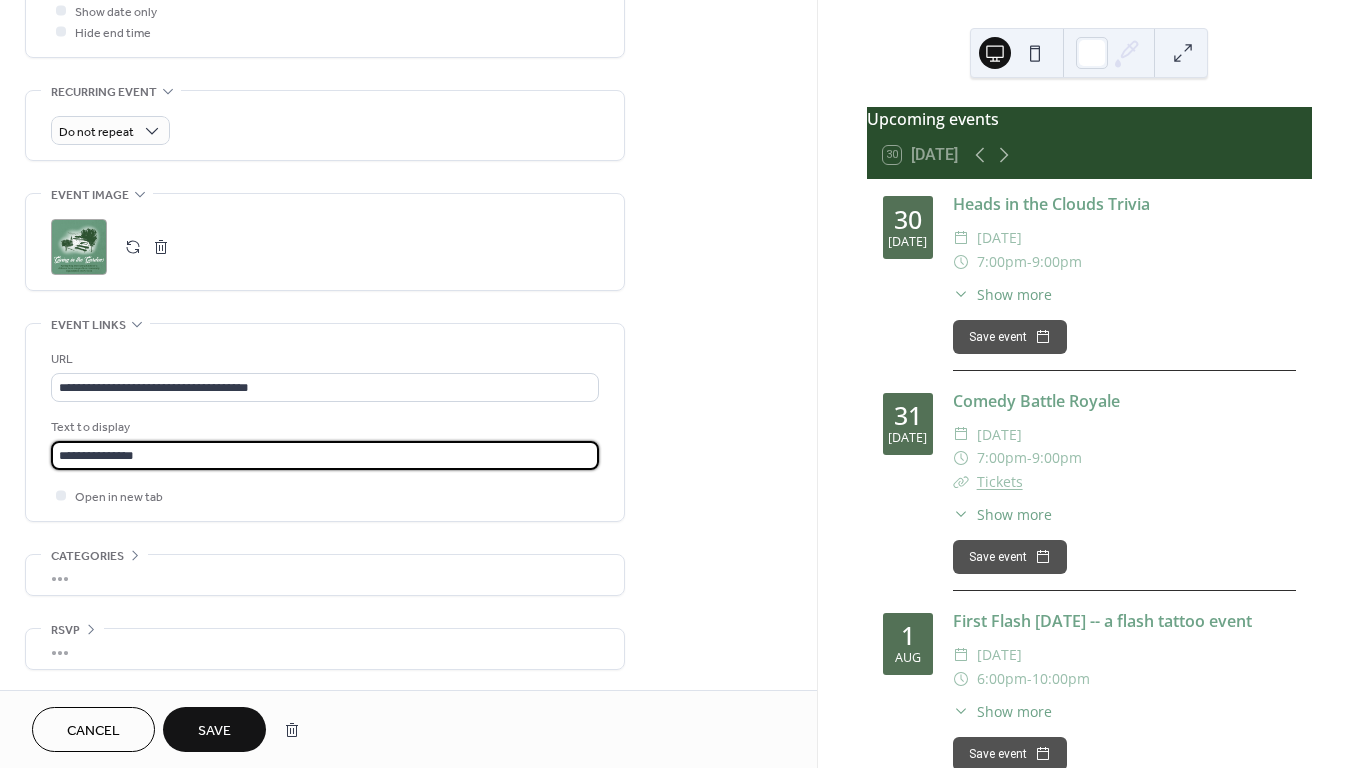 drag, startPoint x: 143, startPoint y: 453, endPoint x: 11, endPoint y: 452, distance: 132.00378 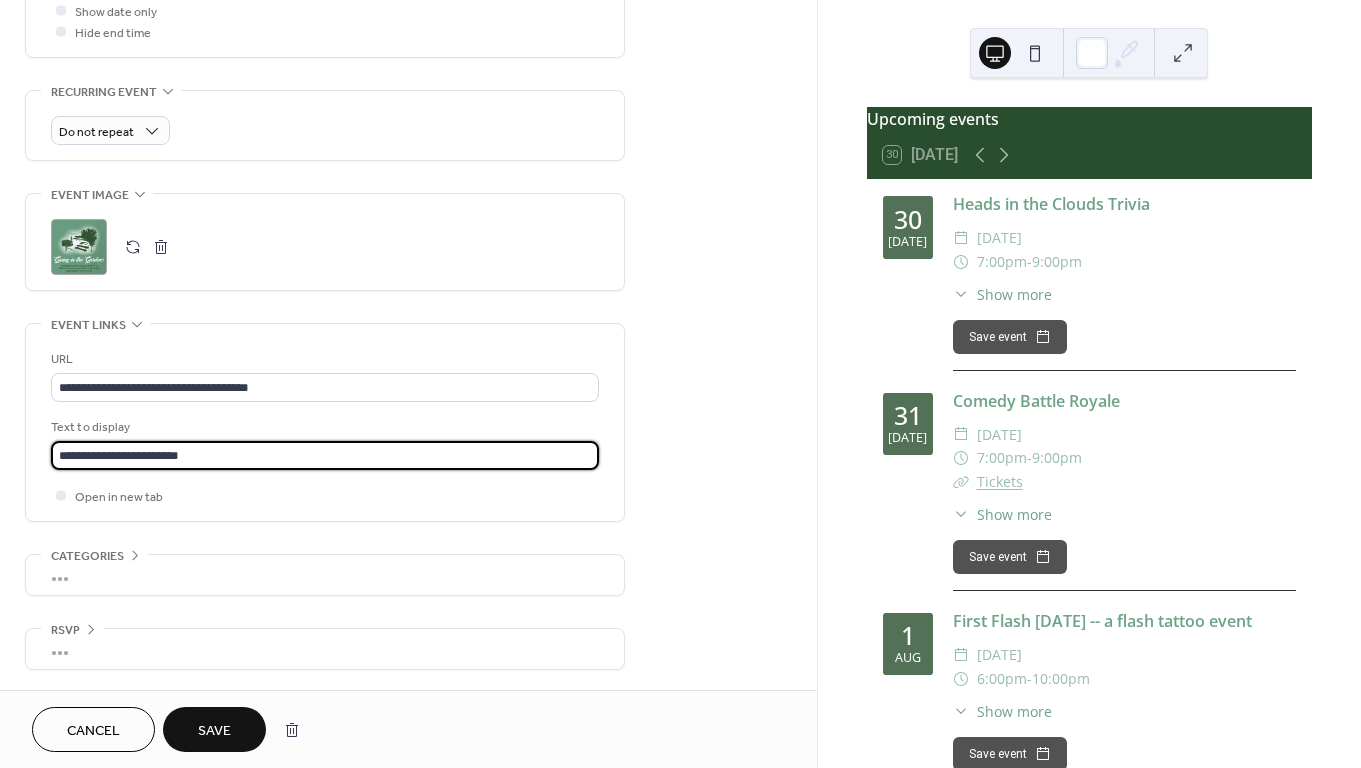 type on "**********" 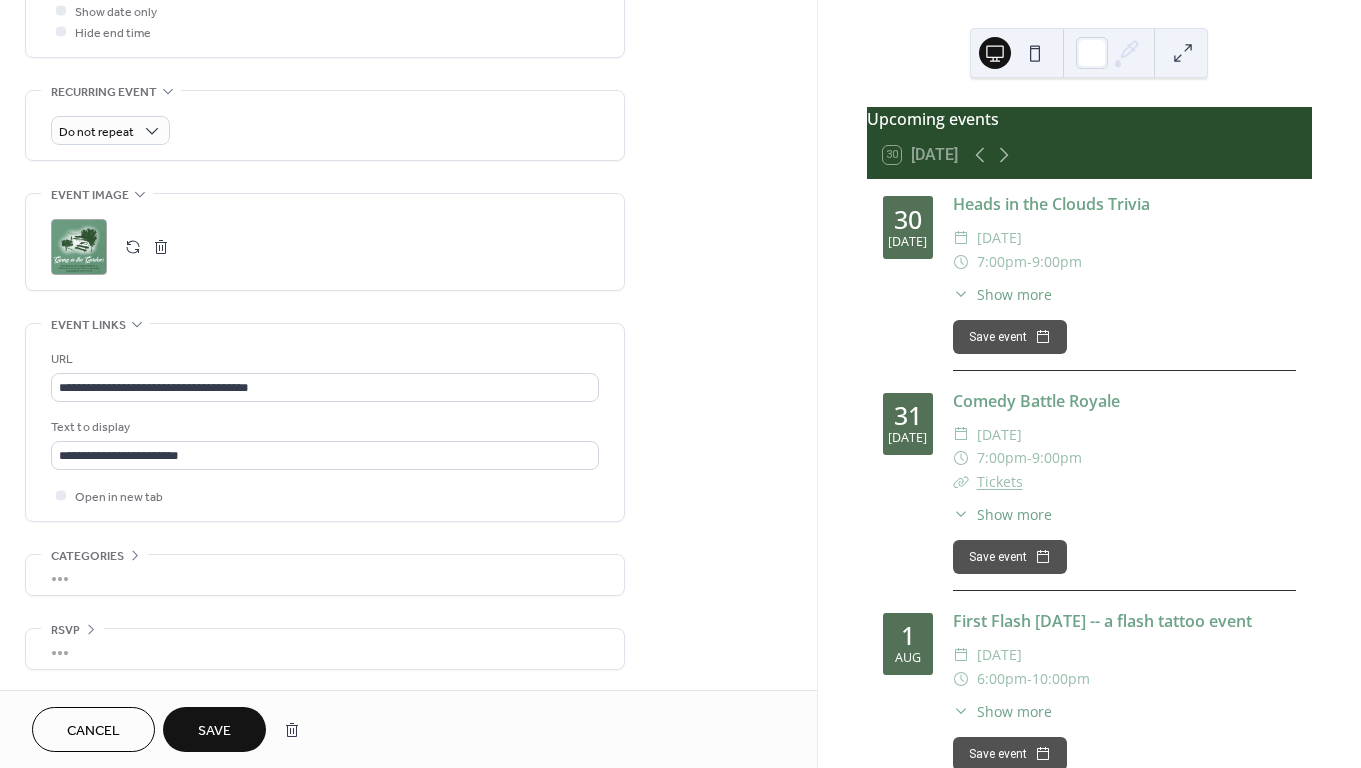 click on "Save" at bounding box center [214, 731] 